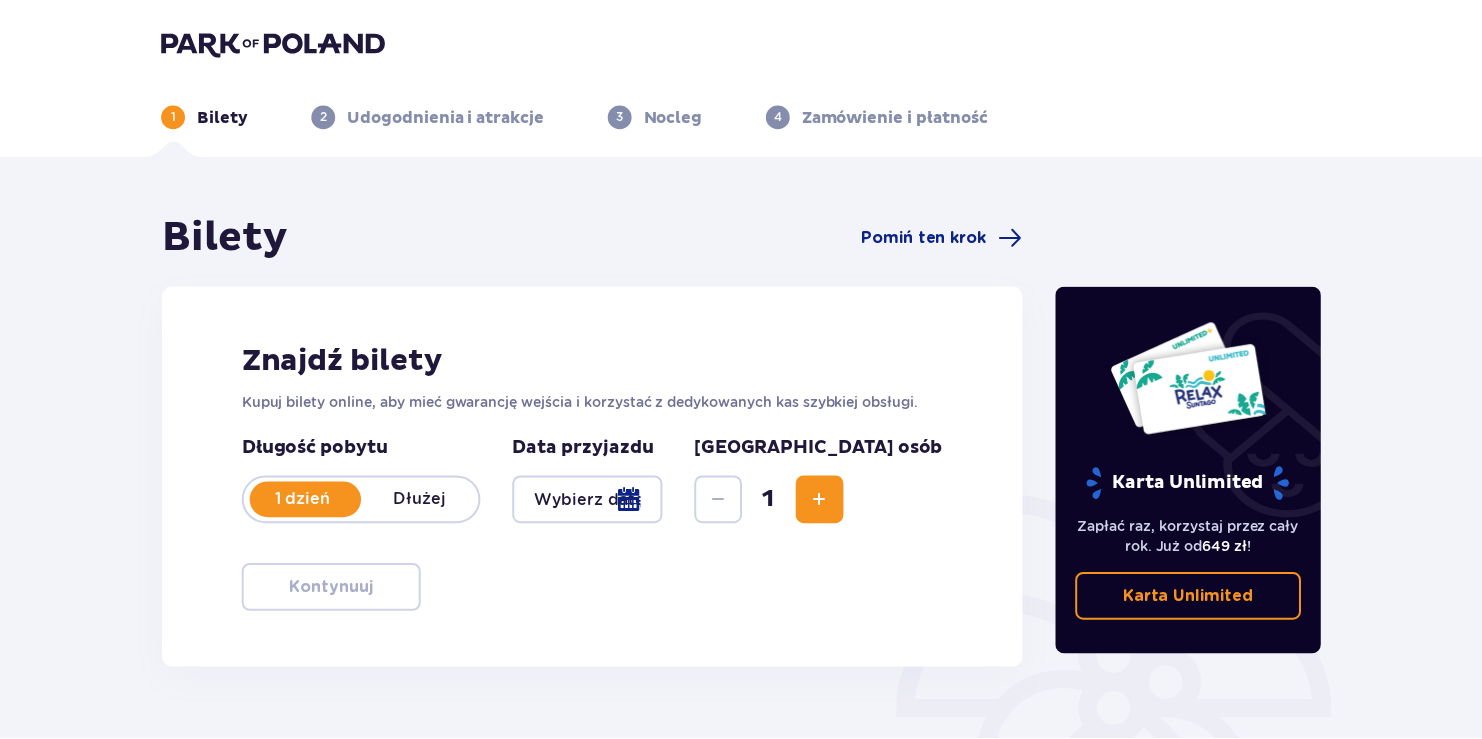 scroll, scrollTop: 0, scrollLeft: 0, axis: both 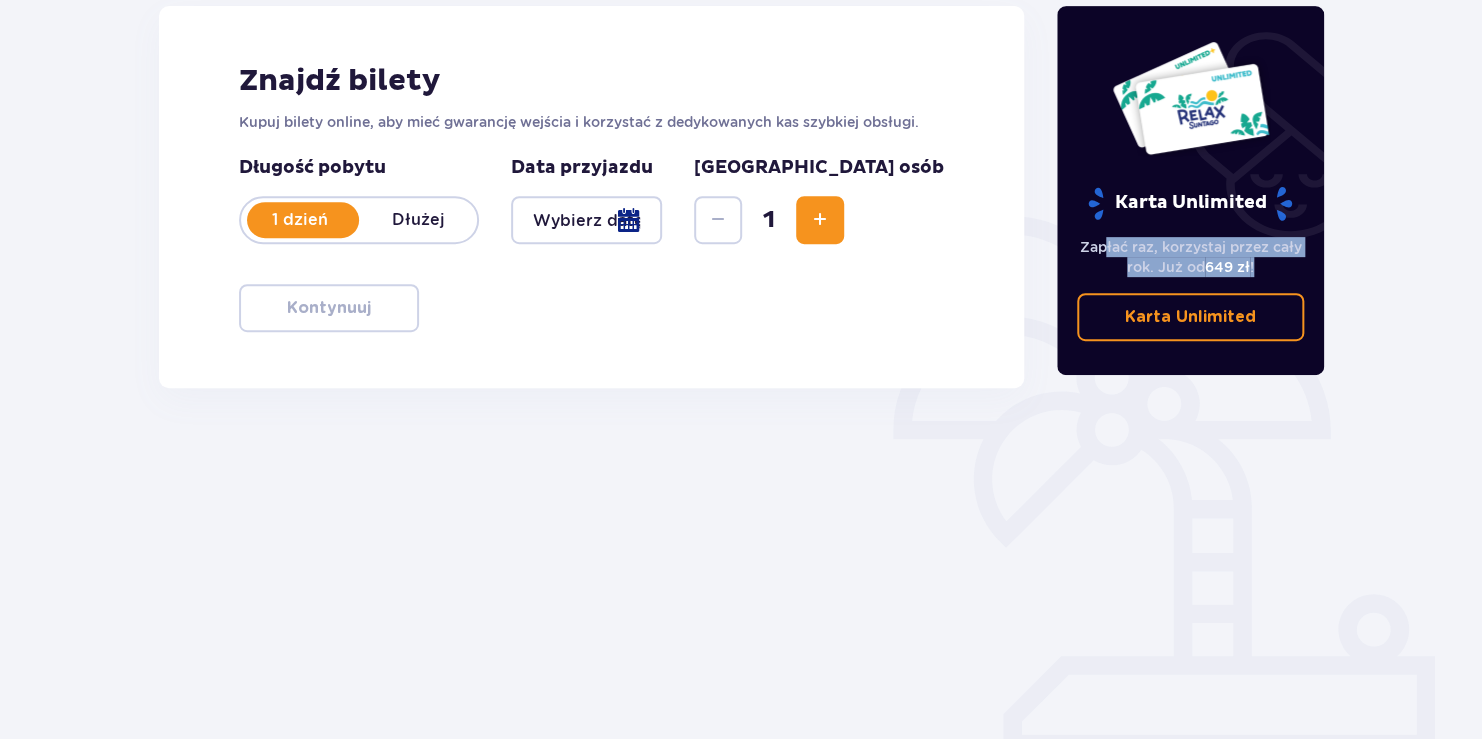 drag, startPoint x: 1145, startPoint y: 246, endPoint x: 1267, endPoint y: 272, distance: 124.73973 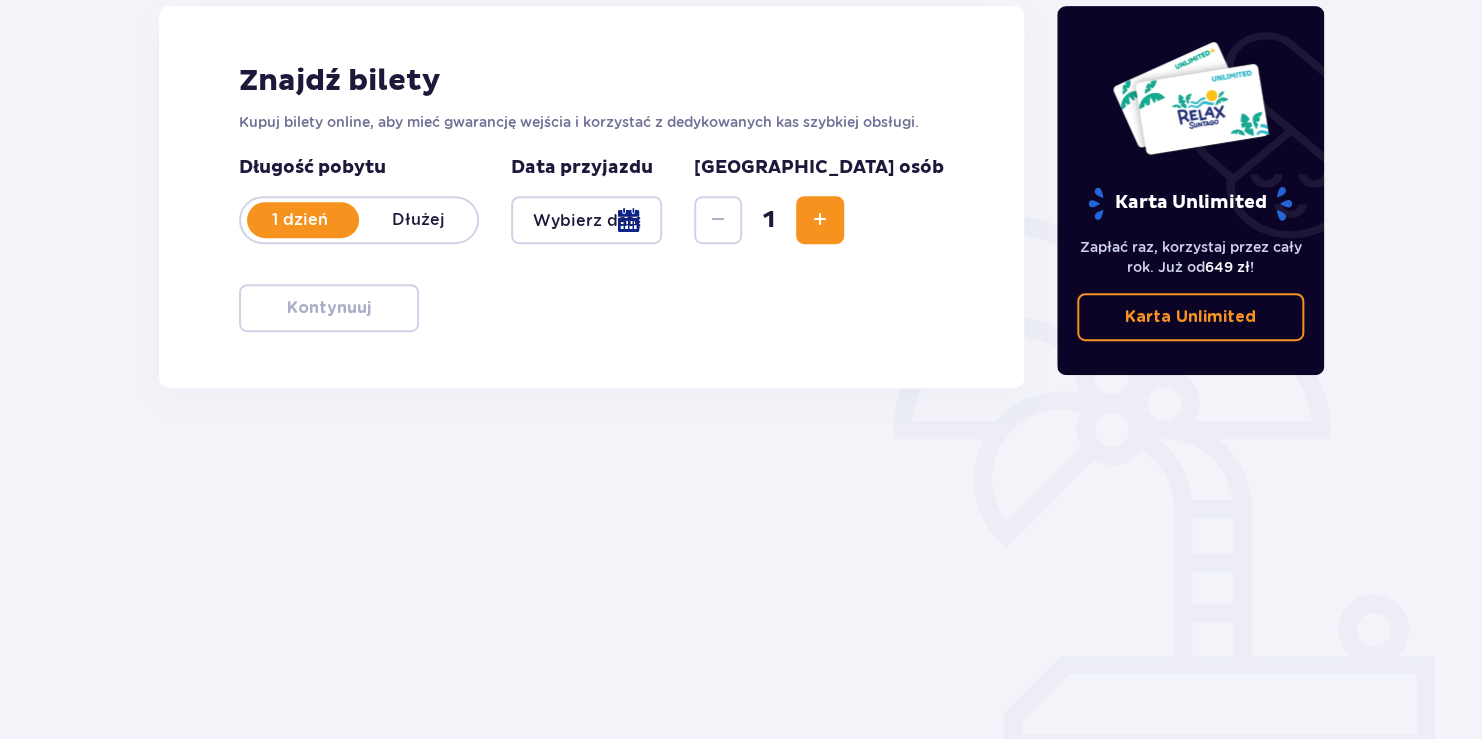 click on "Znajdź bilety Kupuj bilety online, aby mieć gwarancję wejścia i korzystać z dedykowanych kas szybkiej obsługi. Długość pobytu 1 dzień Dłużej Data przyjazdu [GEOGRAPHIC_DATA] osób 1 Kontynuuj" at bounding box center [591, 197] 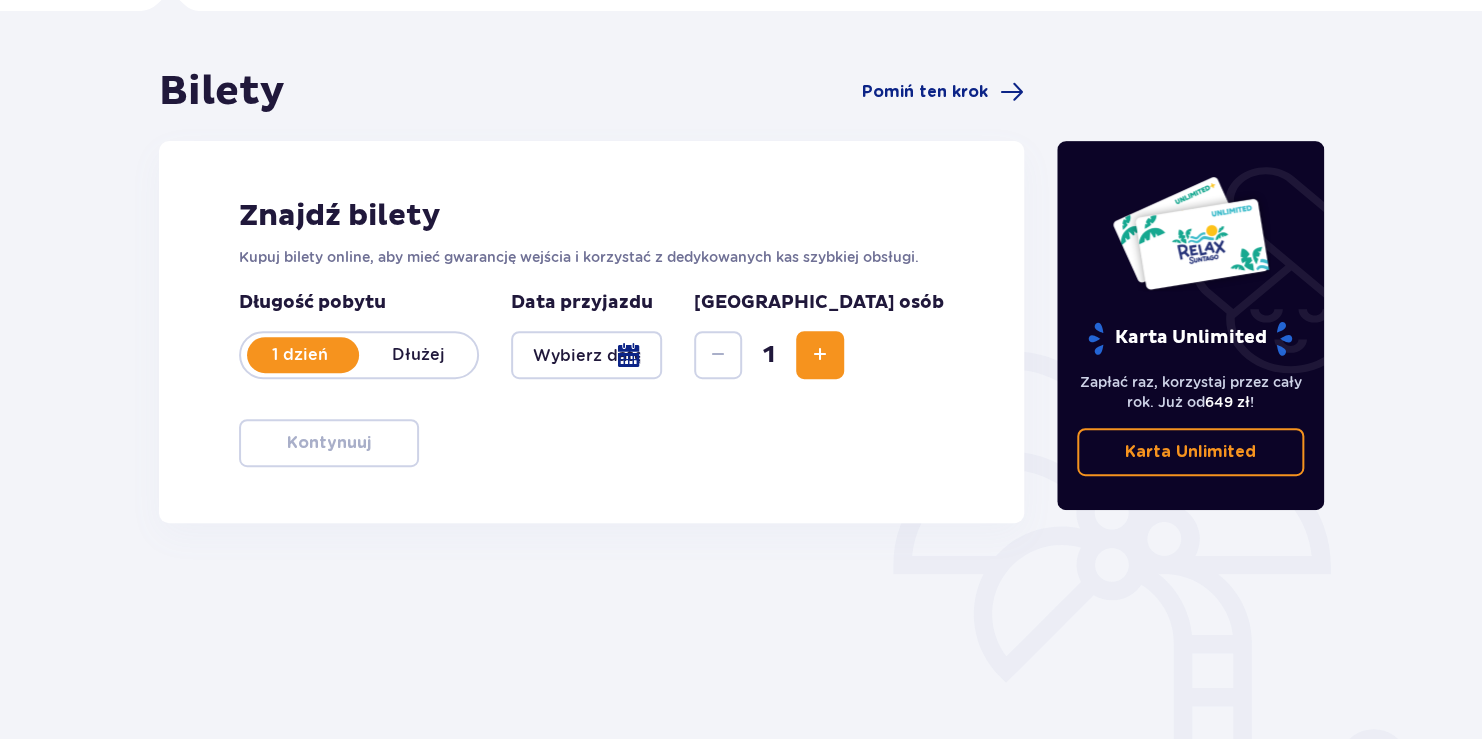 scroll, scrollTop: 0, scrollLeft: 0, axis: both 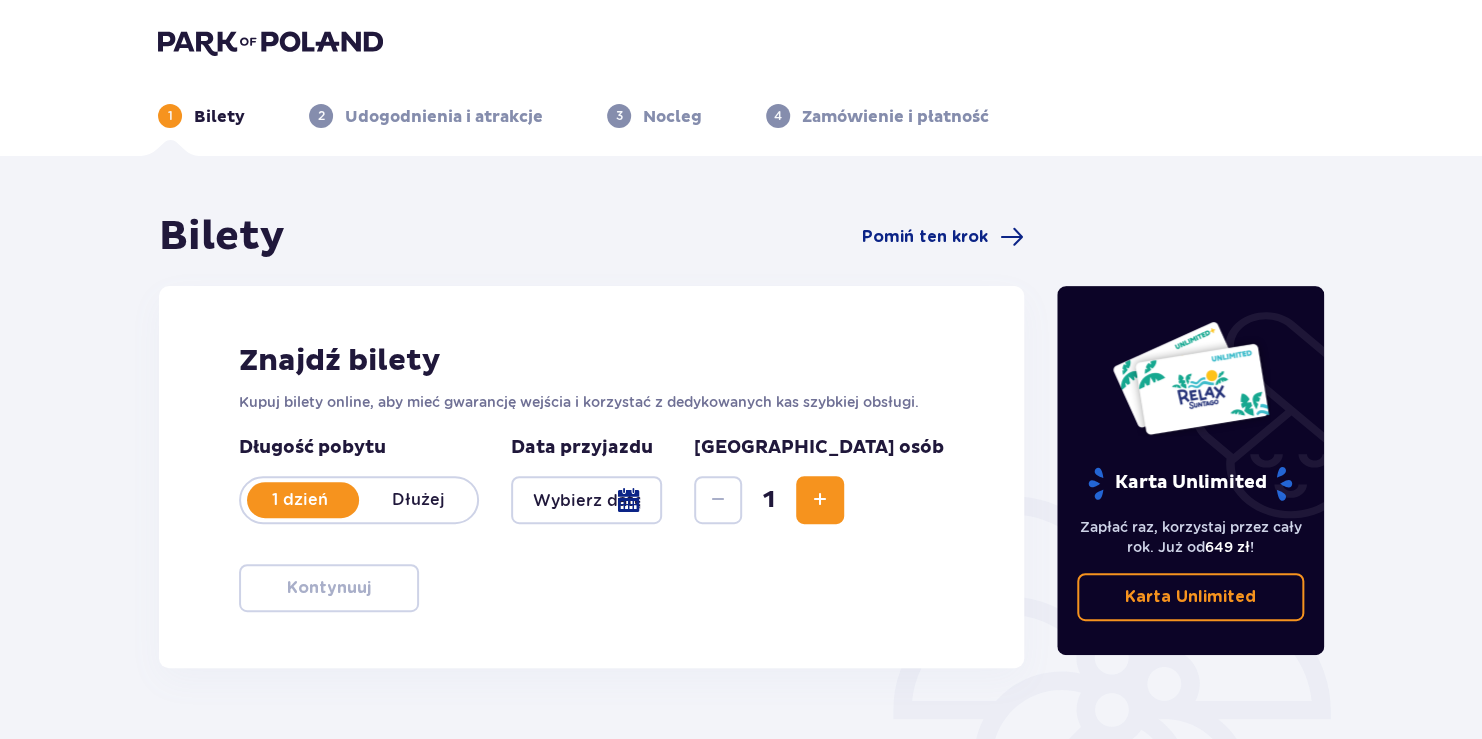 click at bounding box center [820, 500] 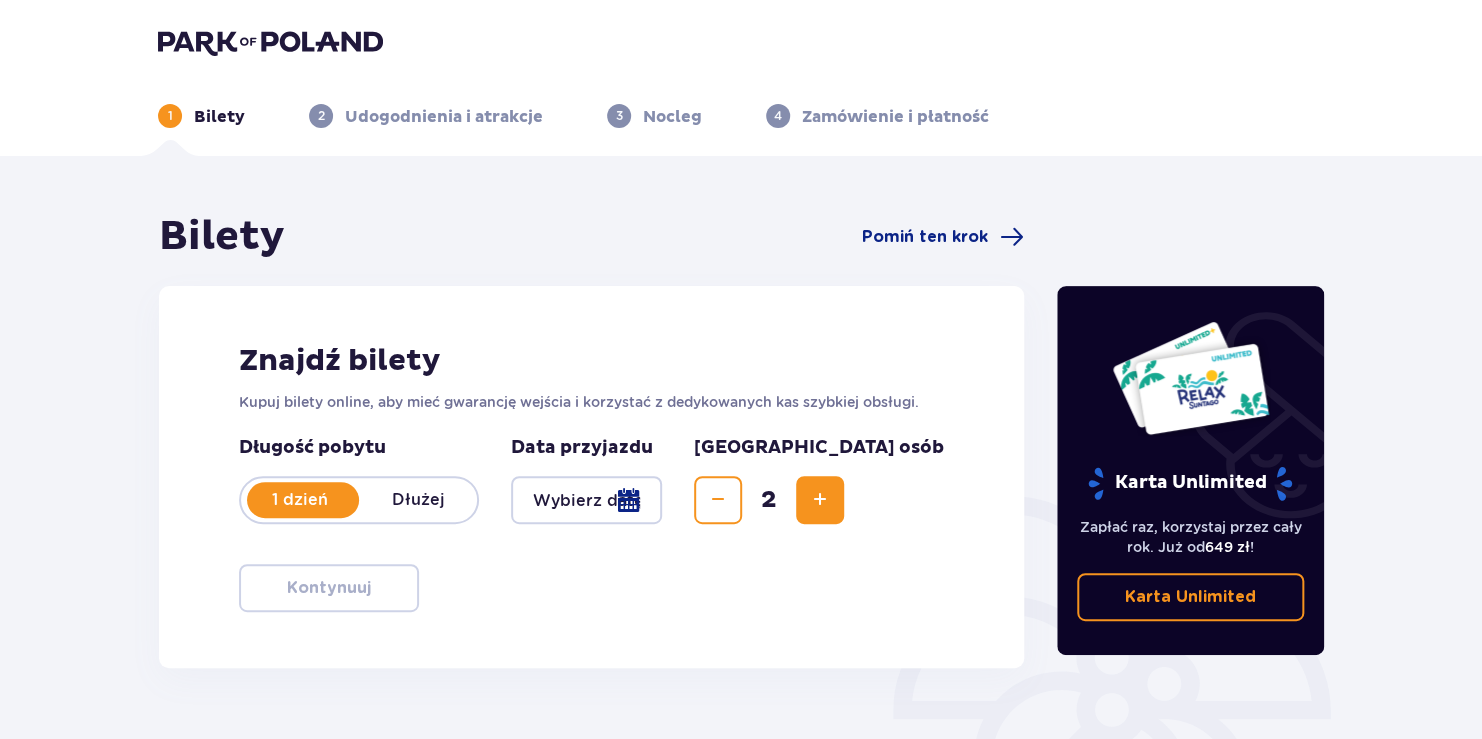 click at bounding box center (820, 500) 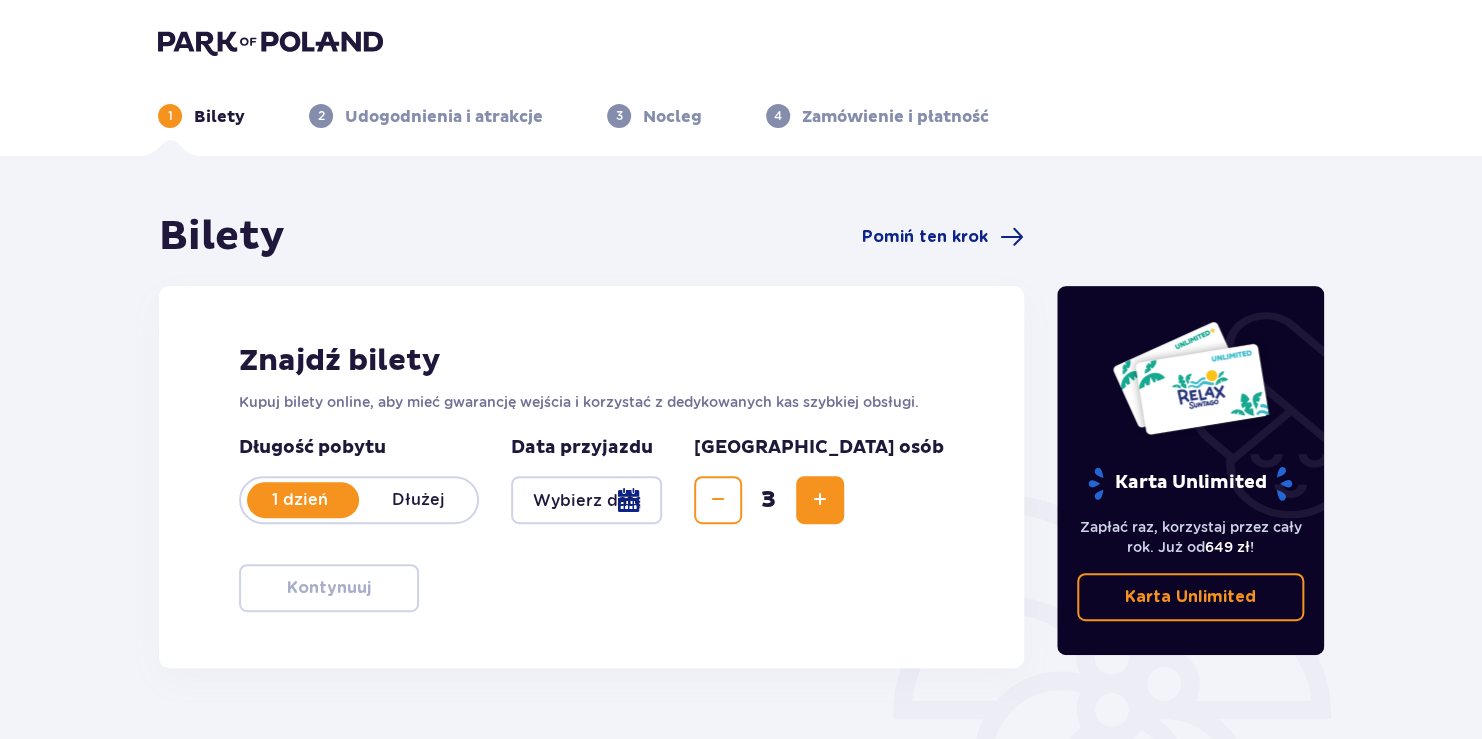 click at bounding box center [820, 500] 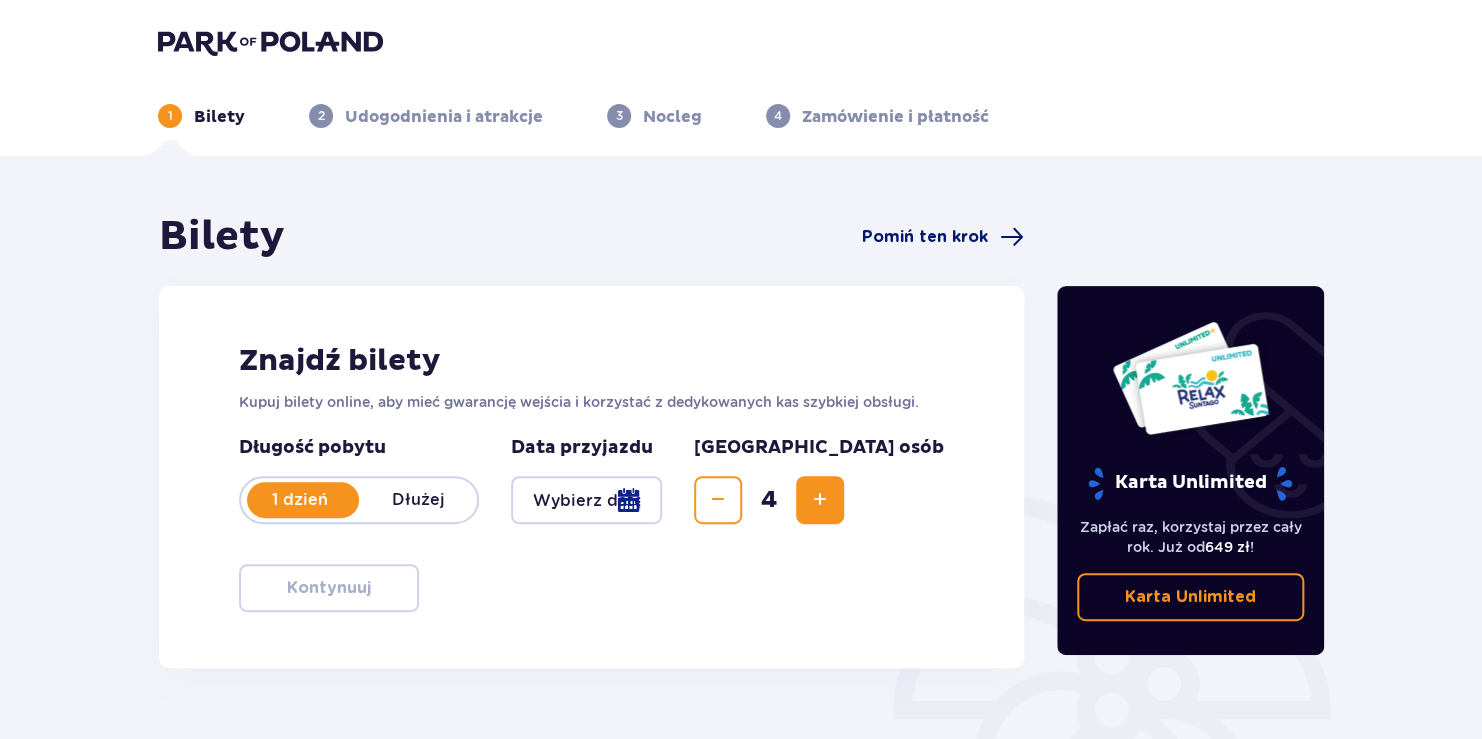 click on "Pomiń ten krok" at bounding box center (925, 237) 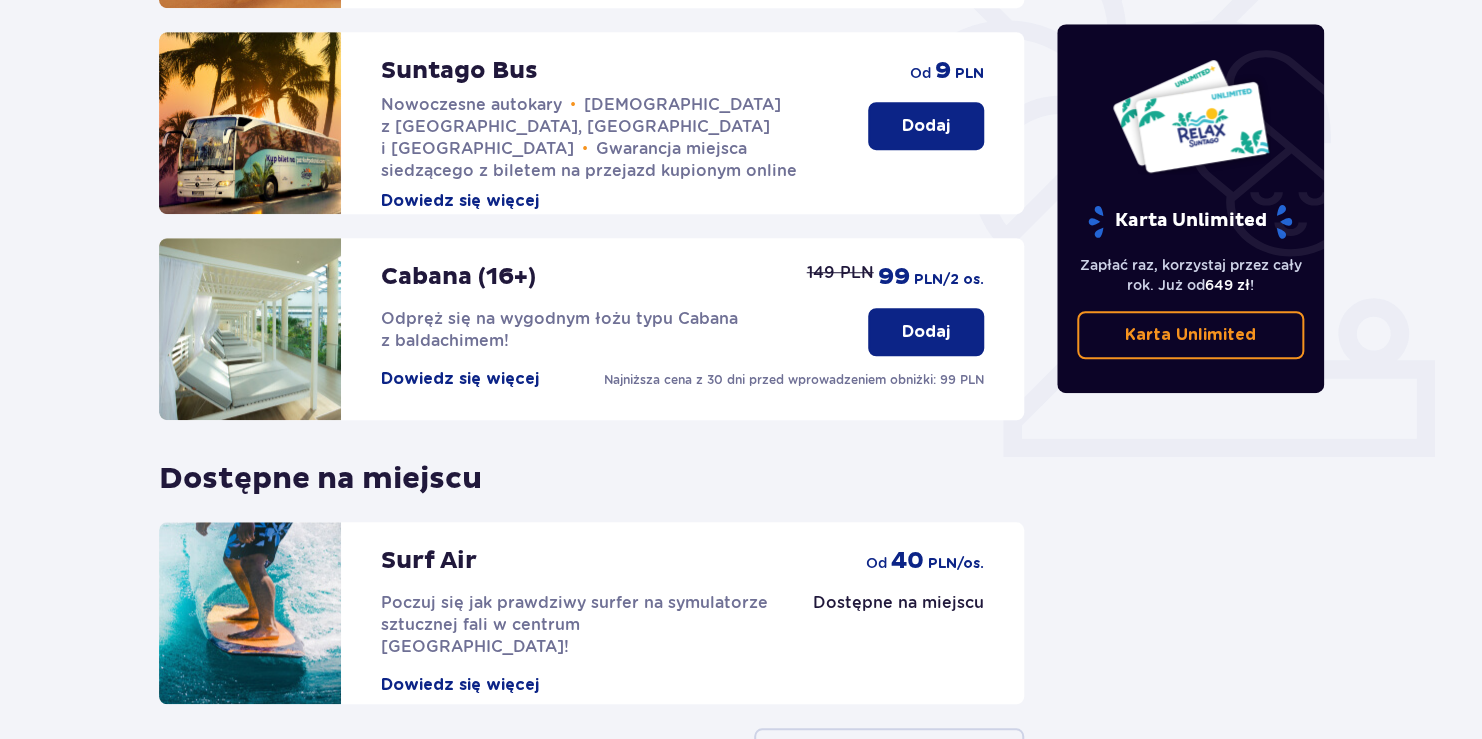 scroll, scrollTop: 712, scrollLeft: 0, axis: vertical 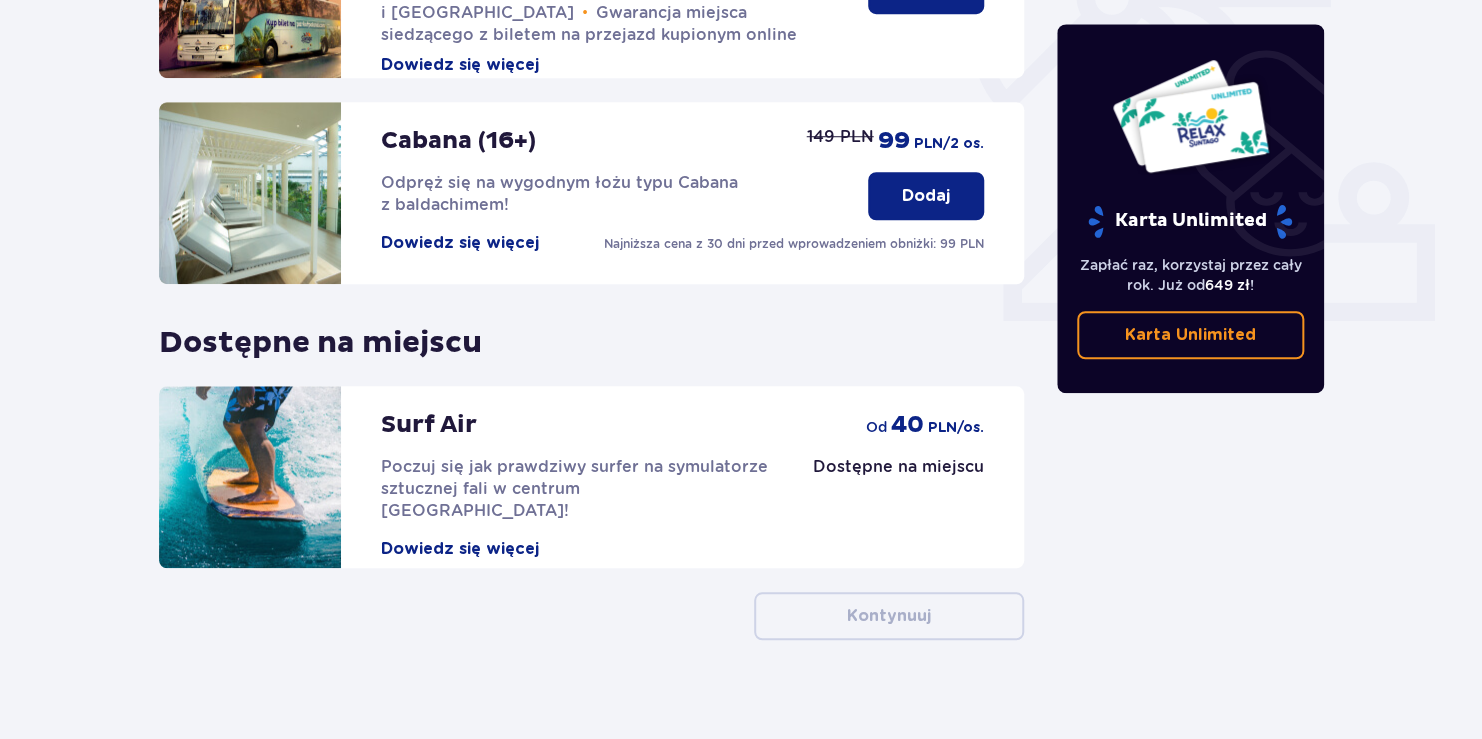 click on "Surf Air Poczuj się jak prawdziwy surfer na symulatorze sztucznej fali w centrum Polski! Dowiedz się więcej" at bounding box center [577, 473] 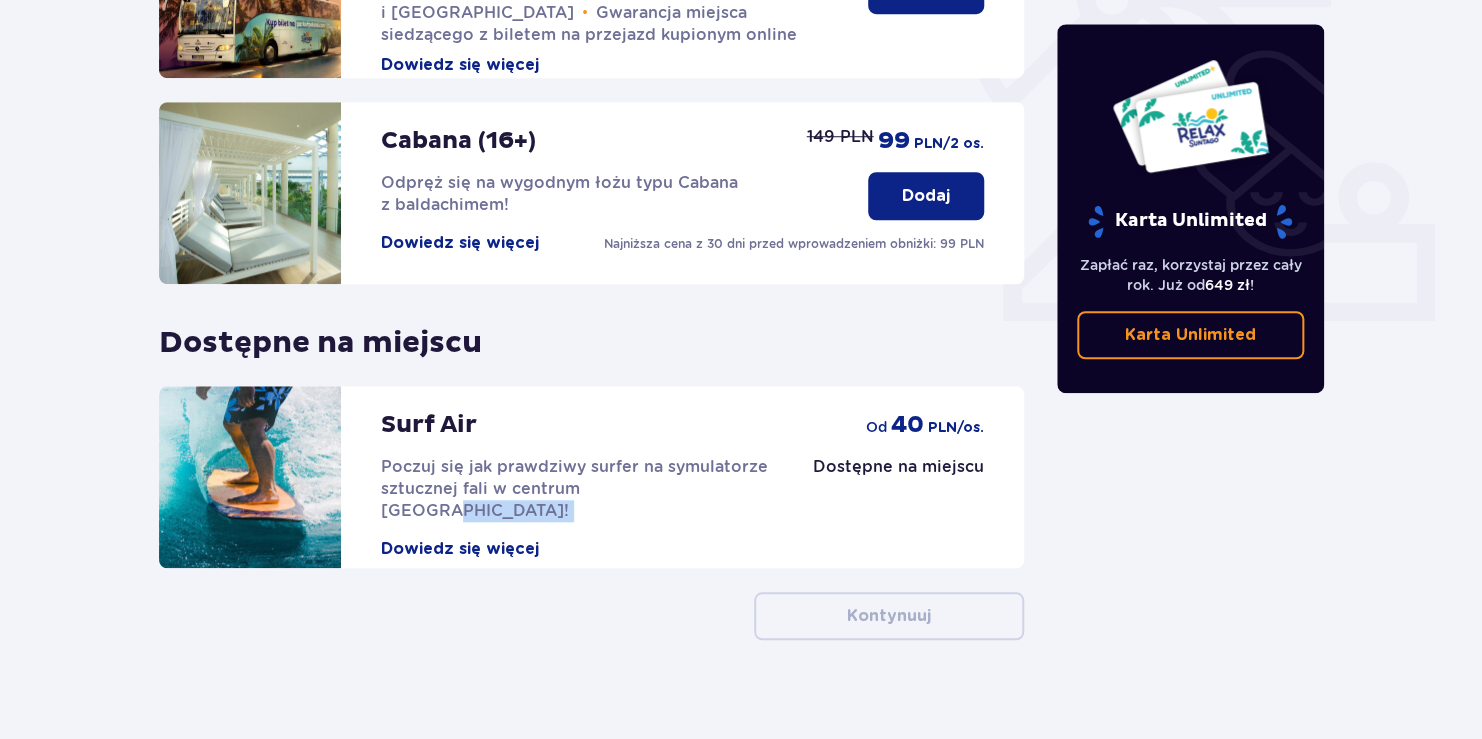 click on "Surf Air Poczuj się jak prawdziwy surfer na symulatorze sztucznej fali w centrum Polski! Dowiedz się więcej Dostępne na miejscu od 40 PLN /os." at bounding box center (591, 477) 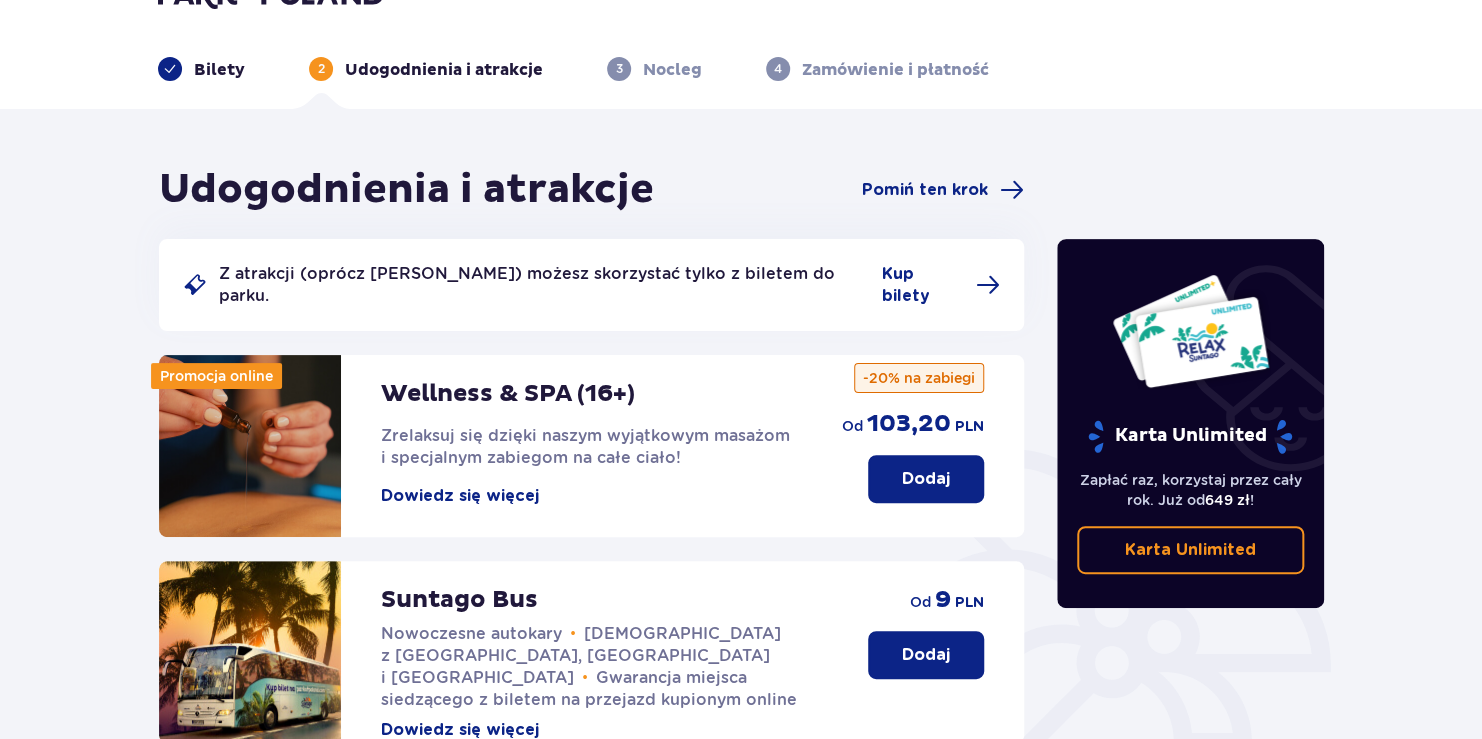 scroll, scrollTop: 0, scrollLeft: 0, axis: both 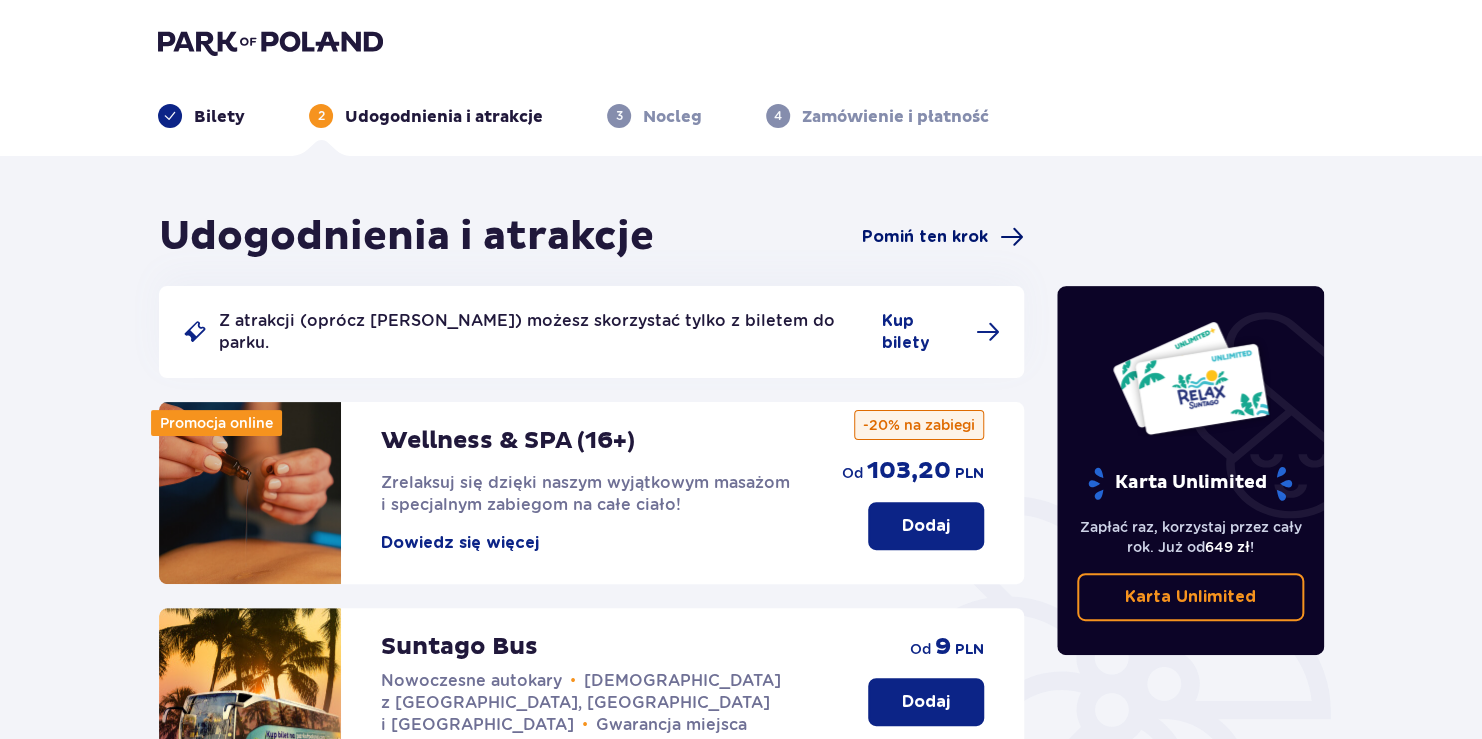 click on "Pomiń ten krok" at bounding box center (925, 237) 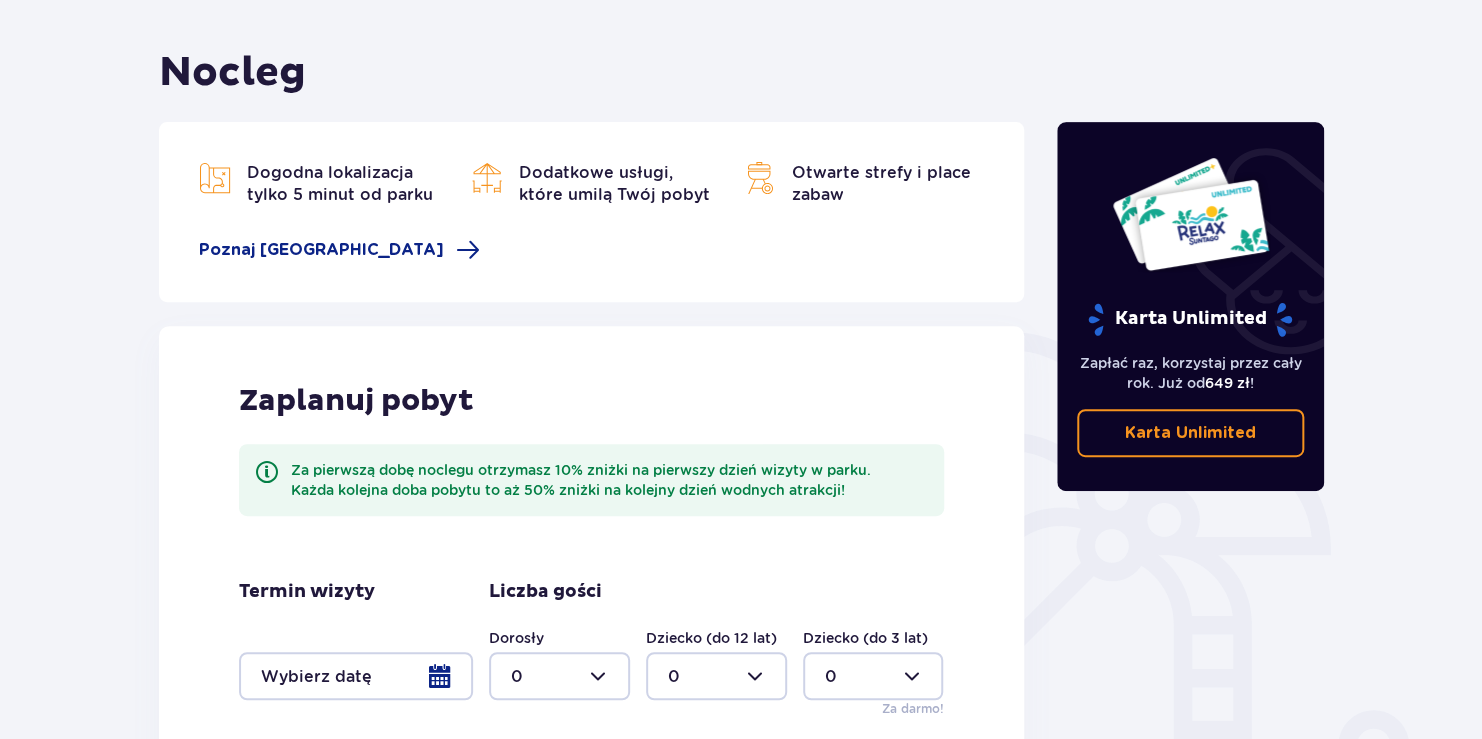 scroll, scrollTop: 391, scrollLeft: 0, axis: vertical 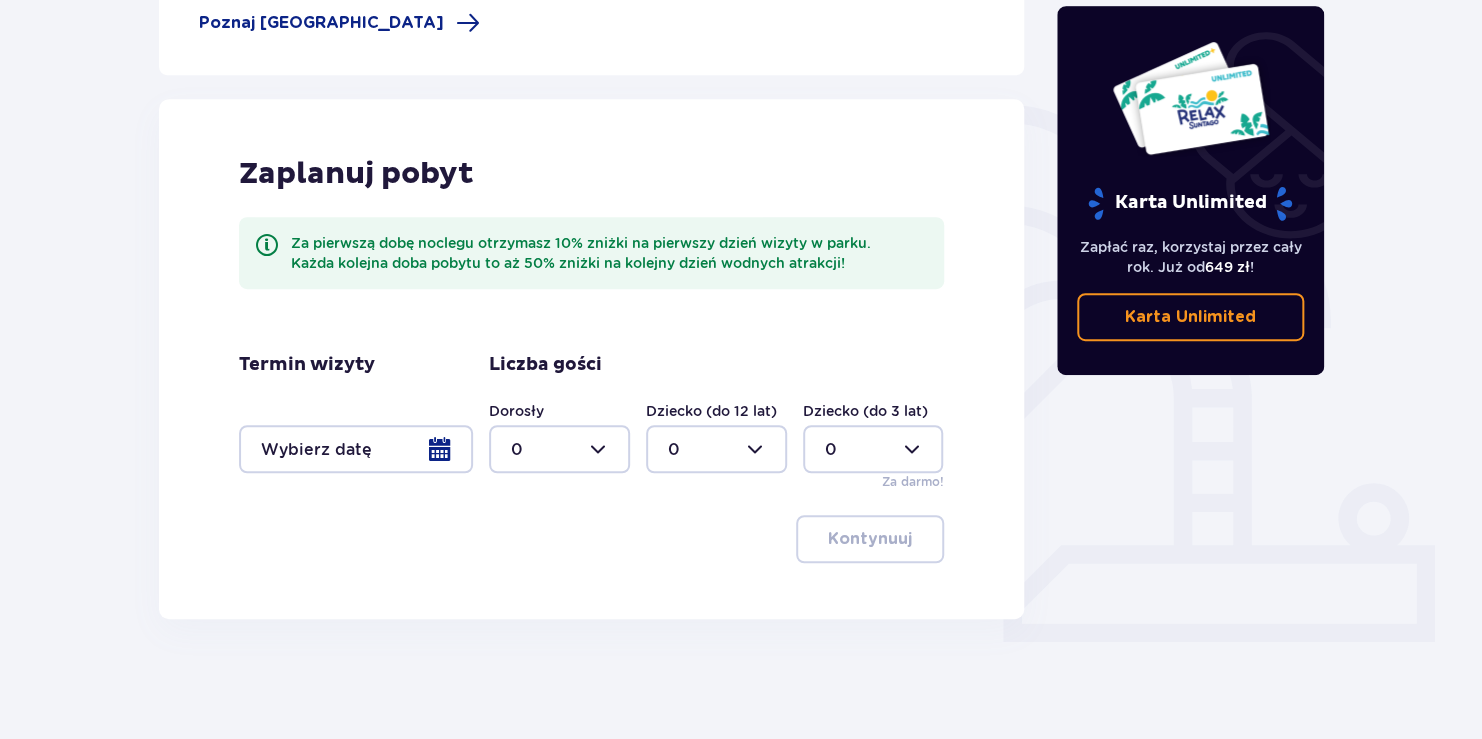 click at bounding box center [559, 449] 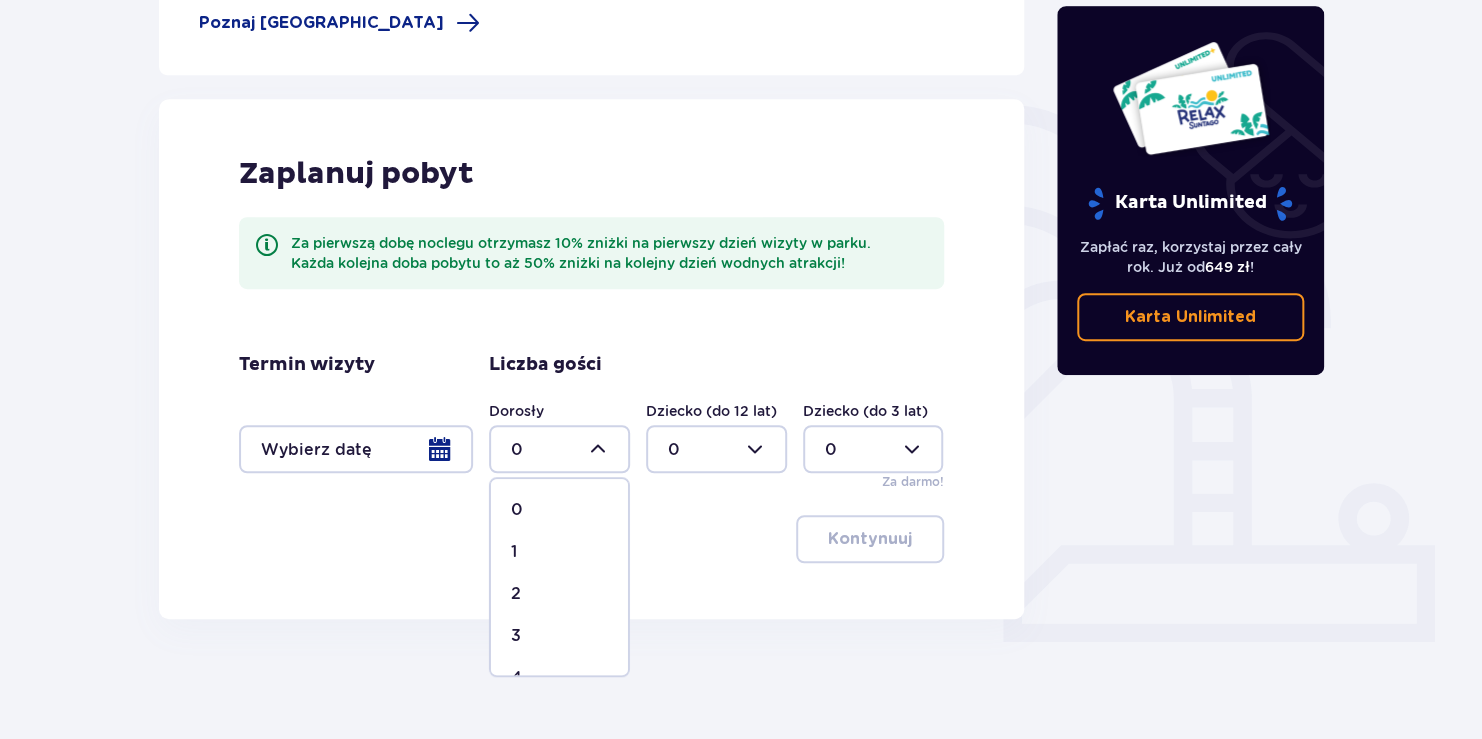 click on "2" at bounding box center [559, 594] 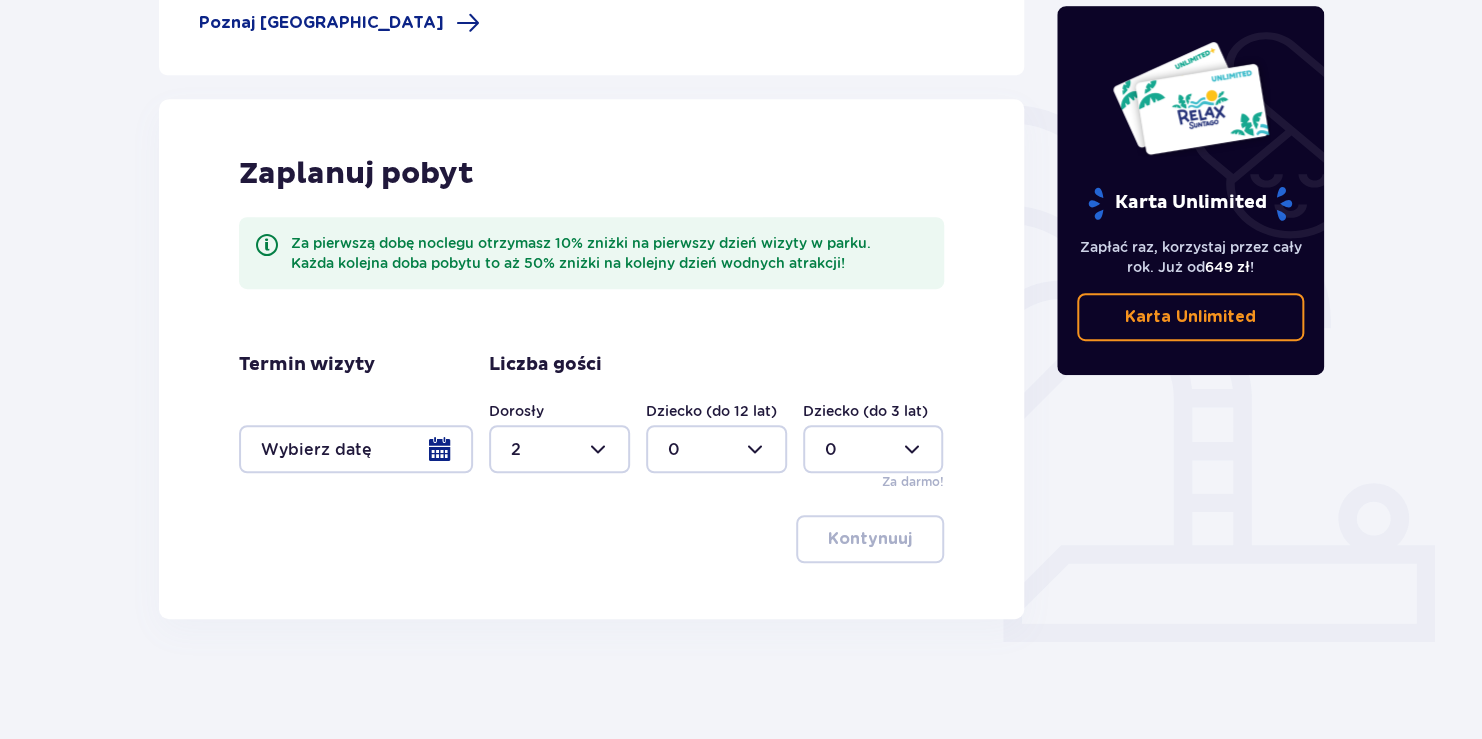 type on "2" 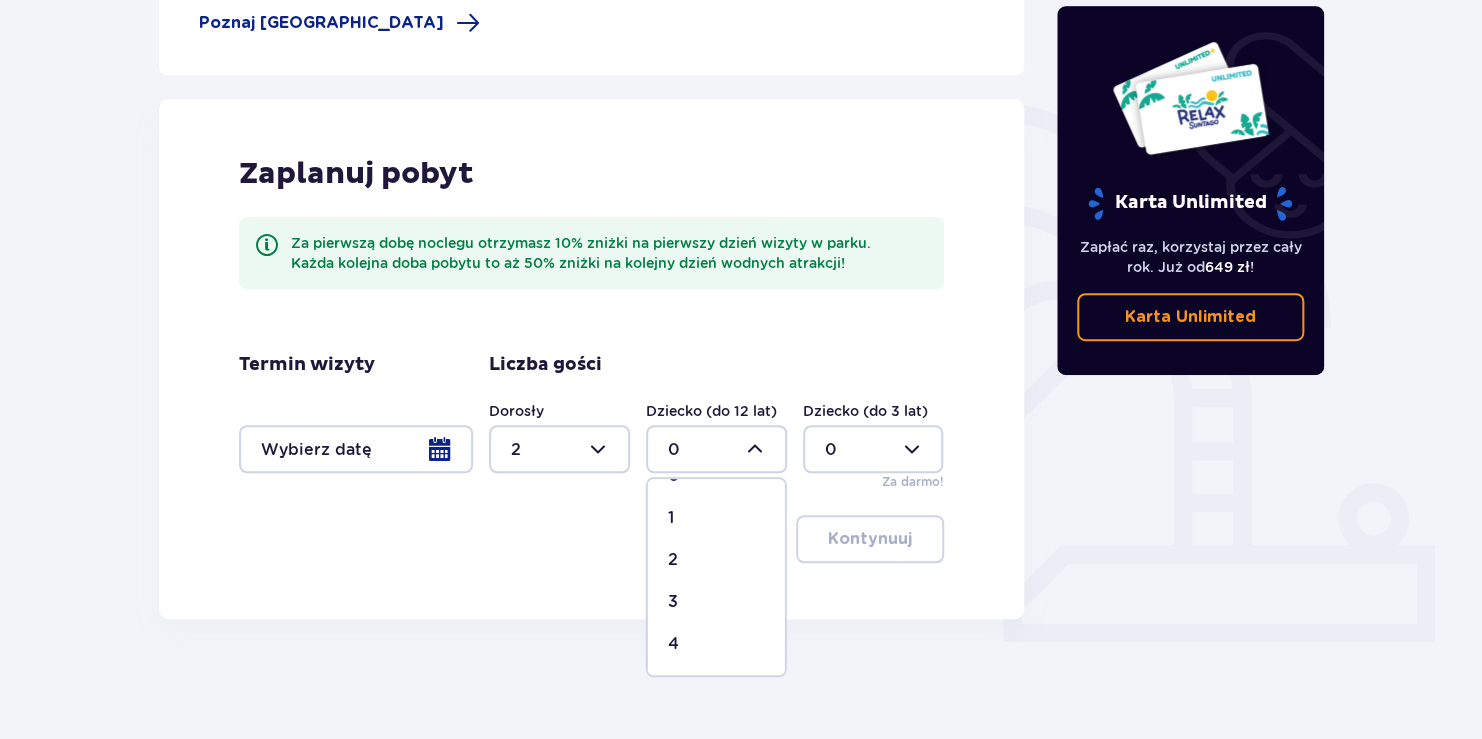 scroll, scrollTop: 0, scrollLeft: 0, axis: both 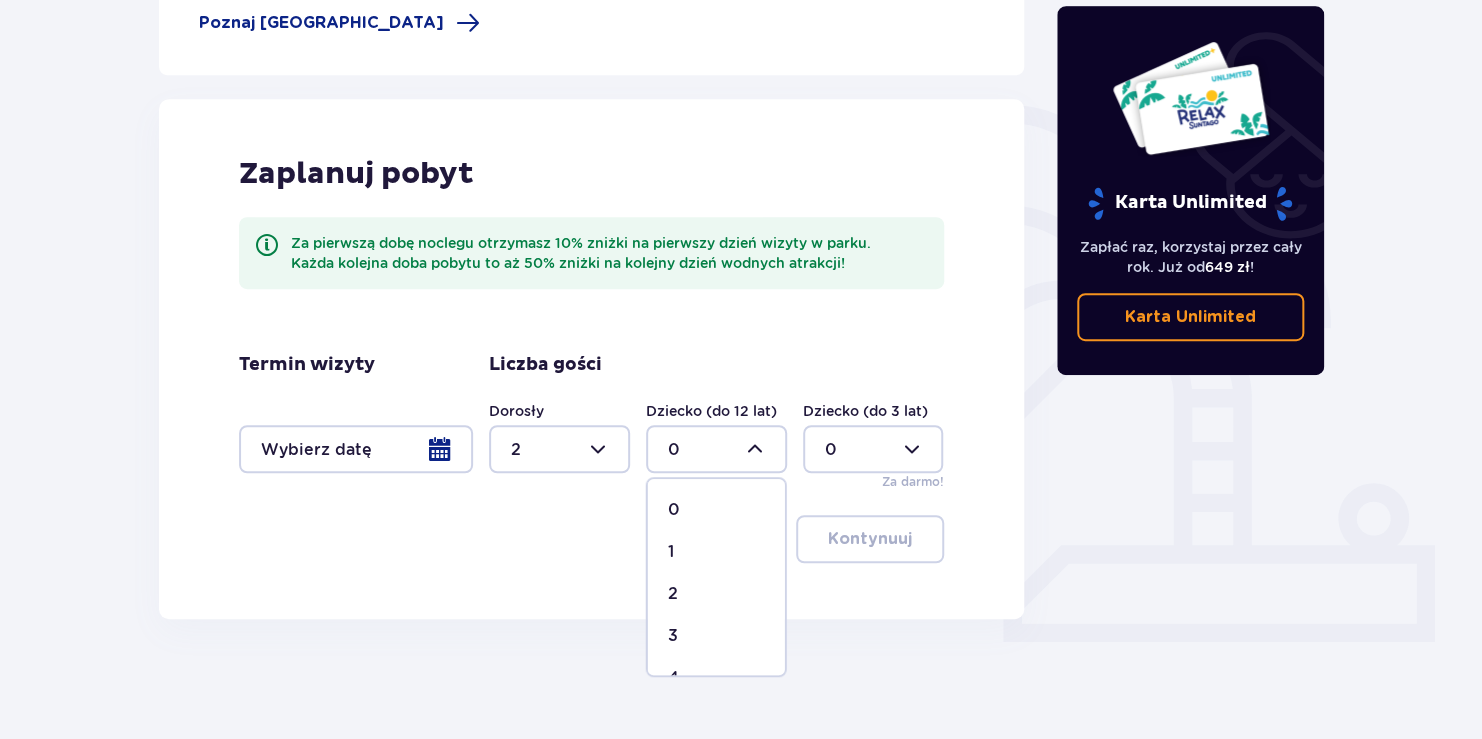 click on "1" at bounding box center [716, 552] 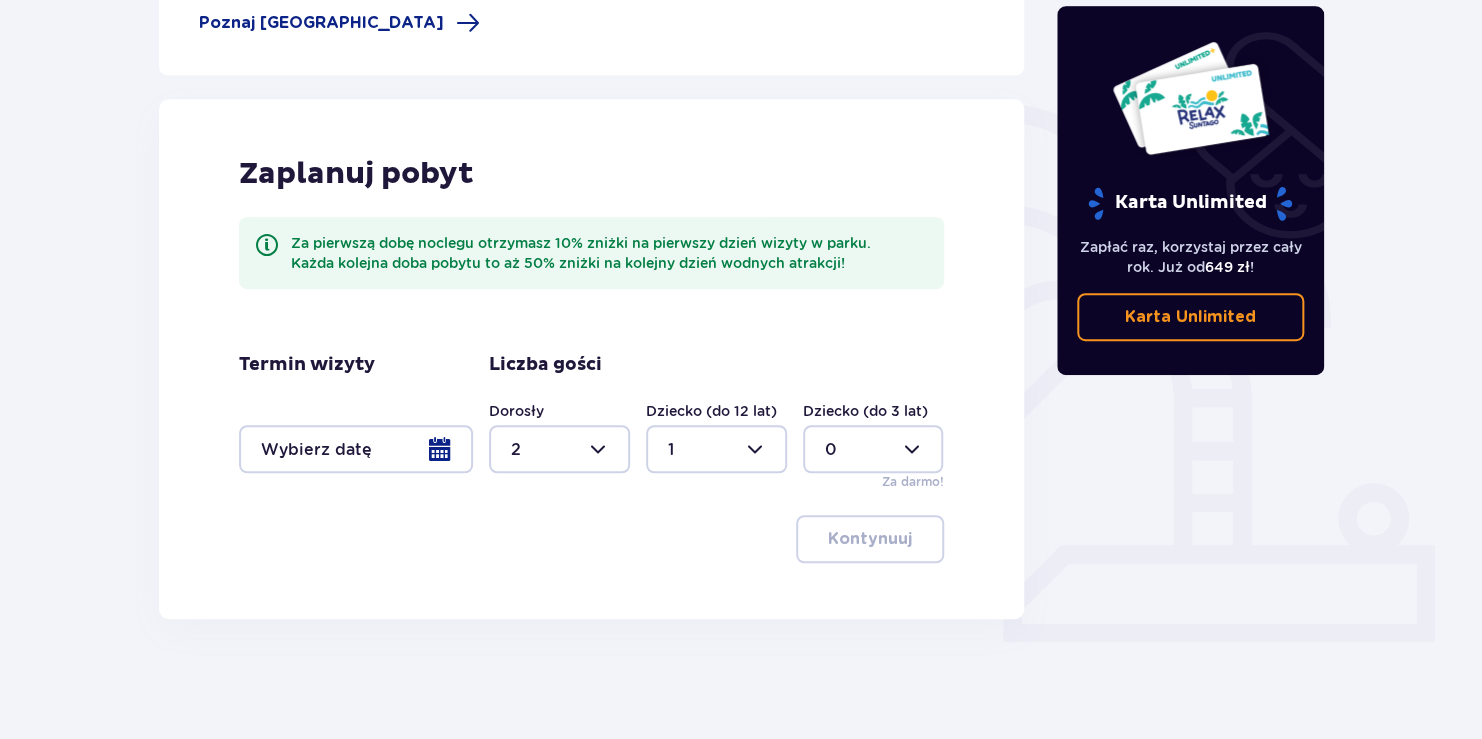 click at bounding box center (559, 449) 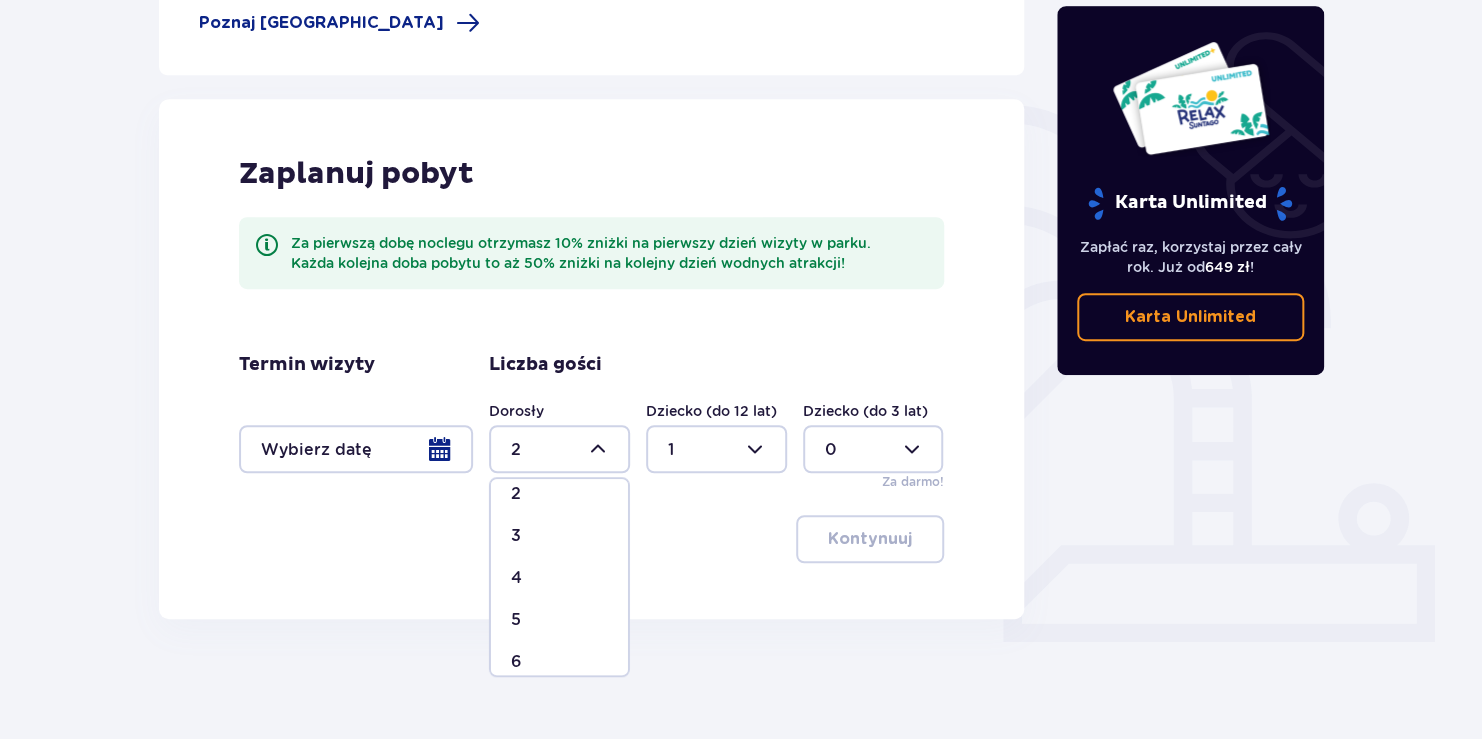 scroll, scrollTop: 0, scrollLeft: 0, axis: both 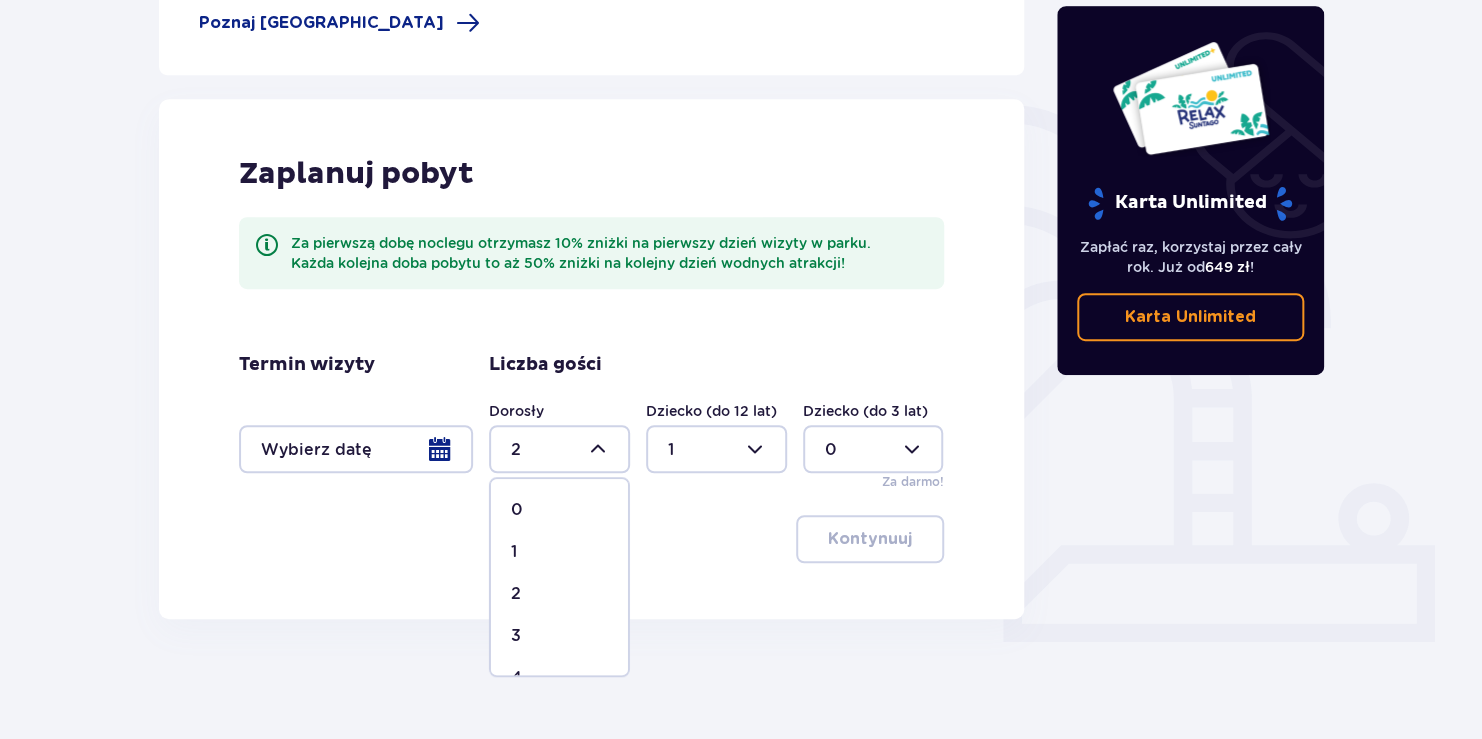 click on "3" at bounding box center (559, 636) 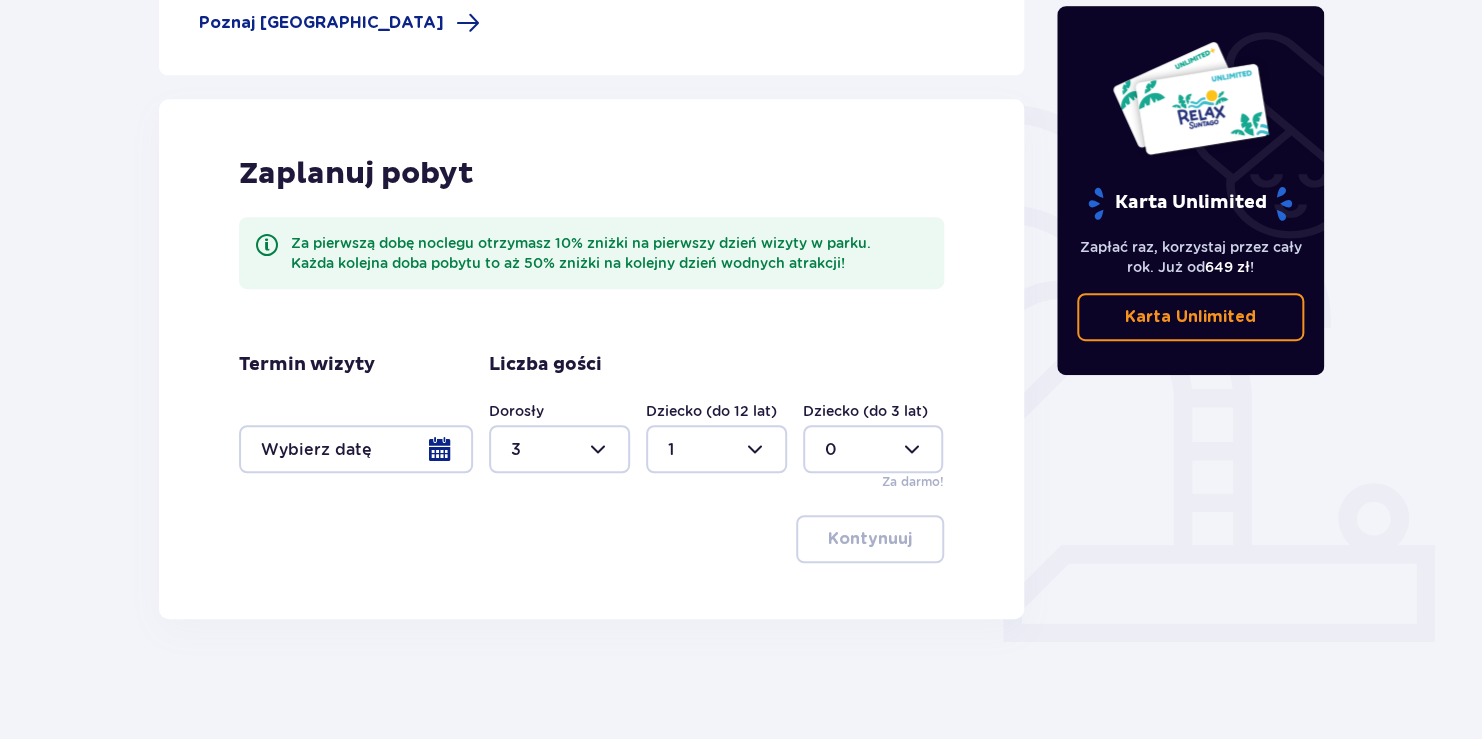 click at bounding box center [356, 449] 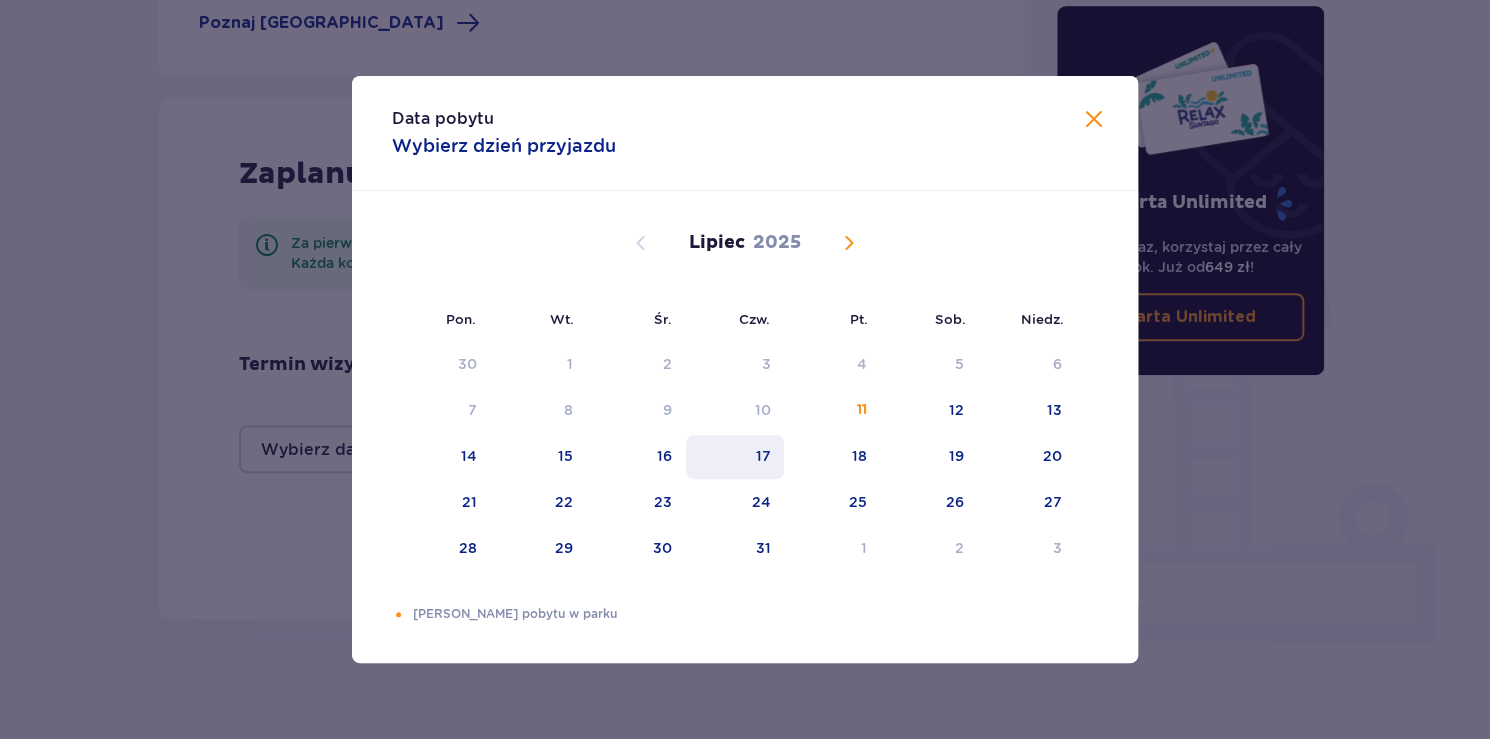 click on "17" at bounding box center (735, 457) 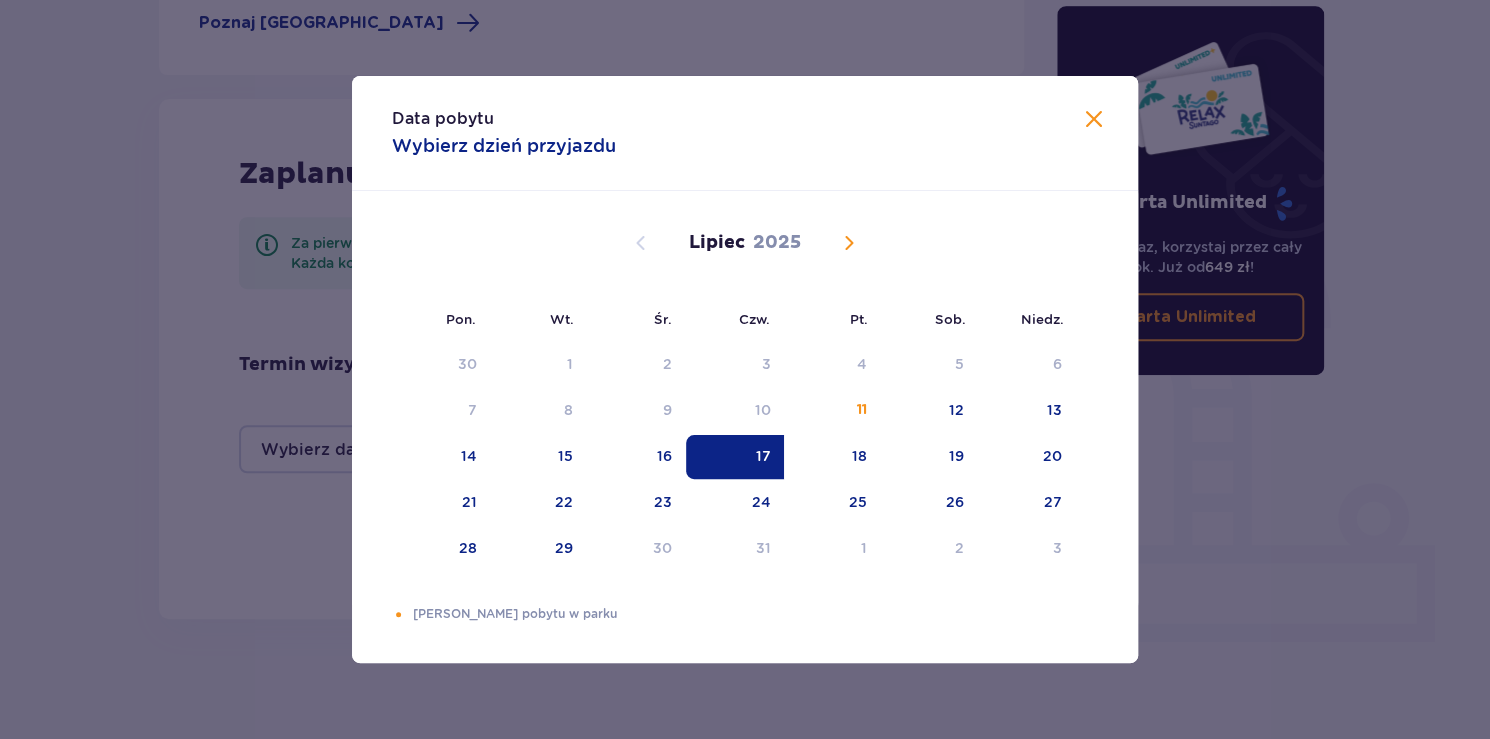 click at bounding box center [1094, 120] 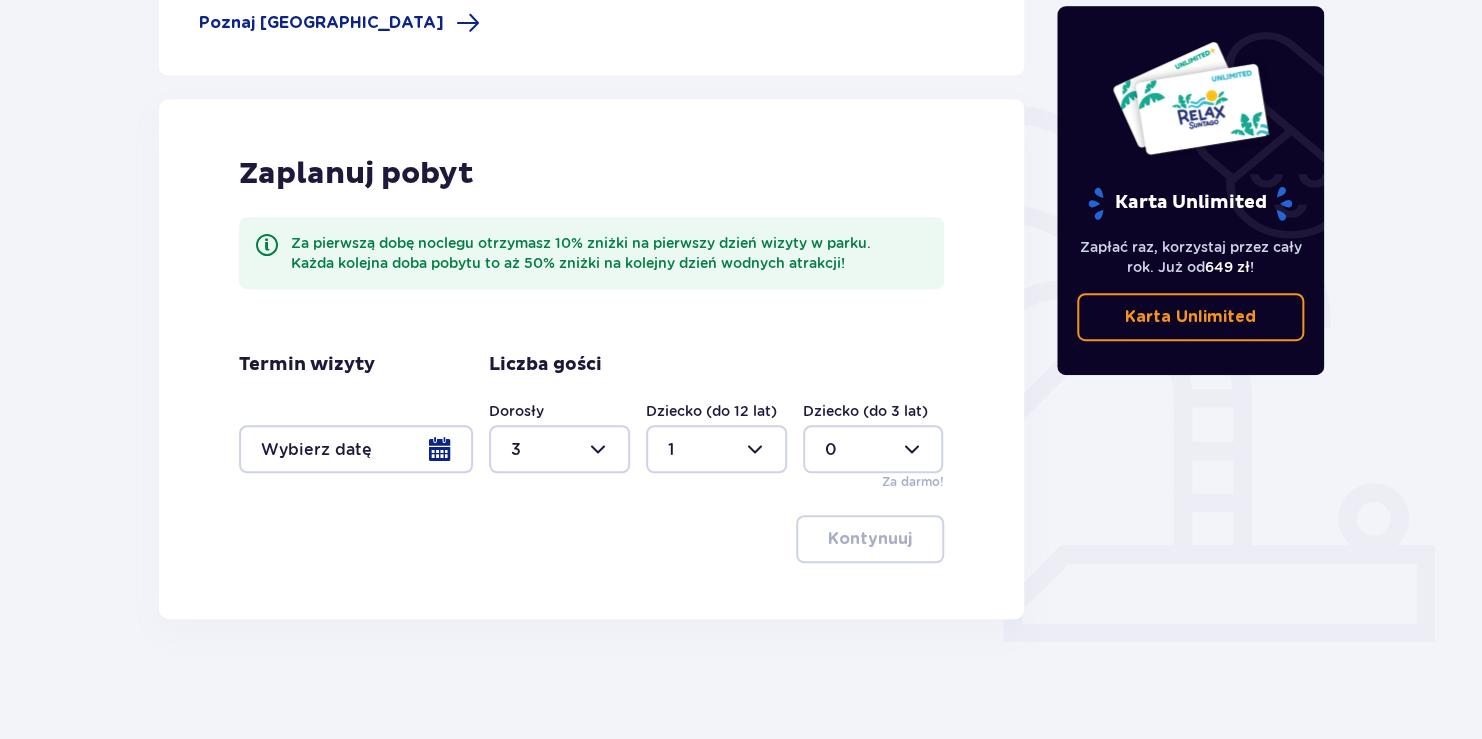 click at bounding box center (356, 449) 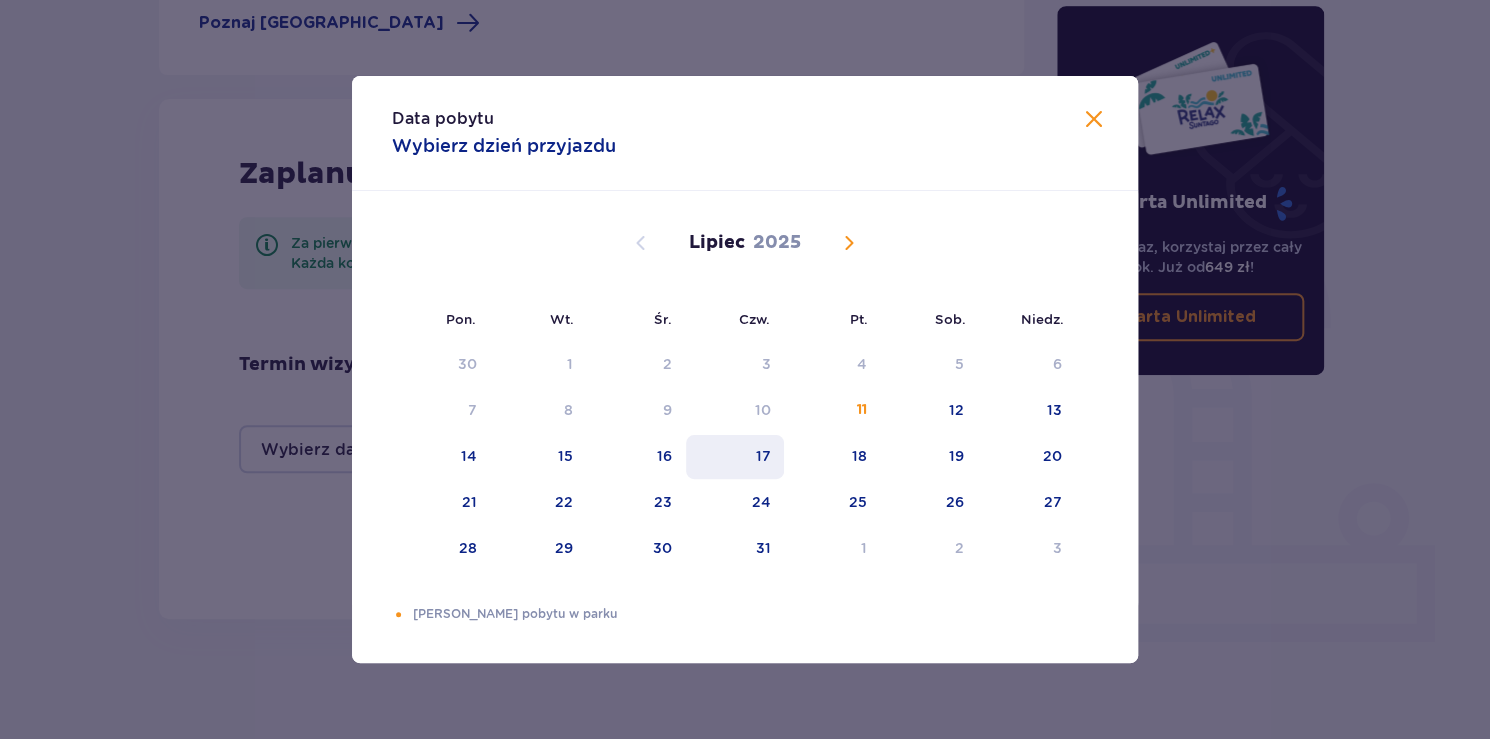 click on "17" at bounding box center [735, 457] 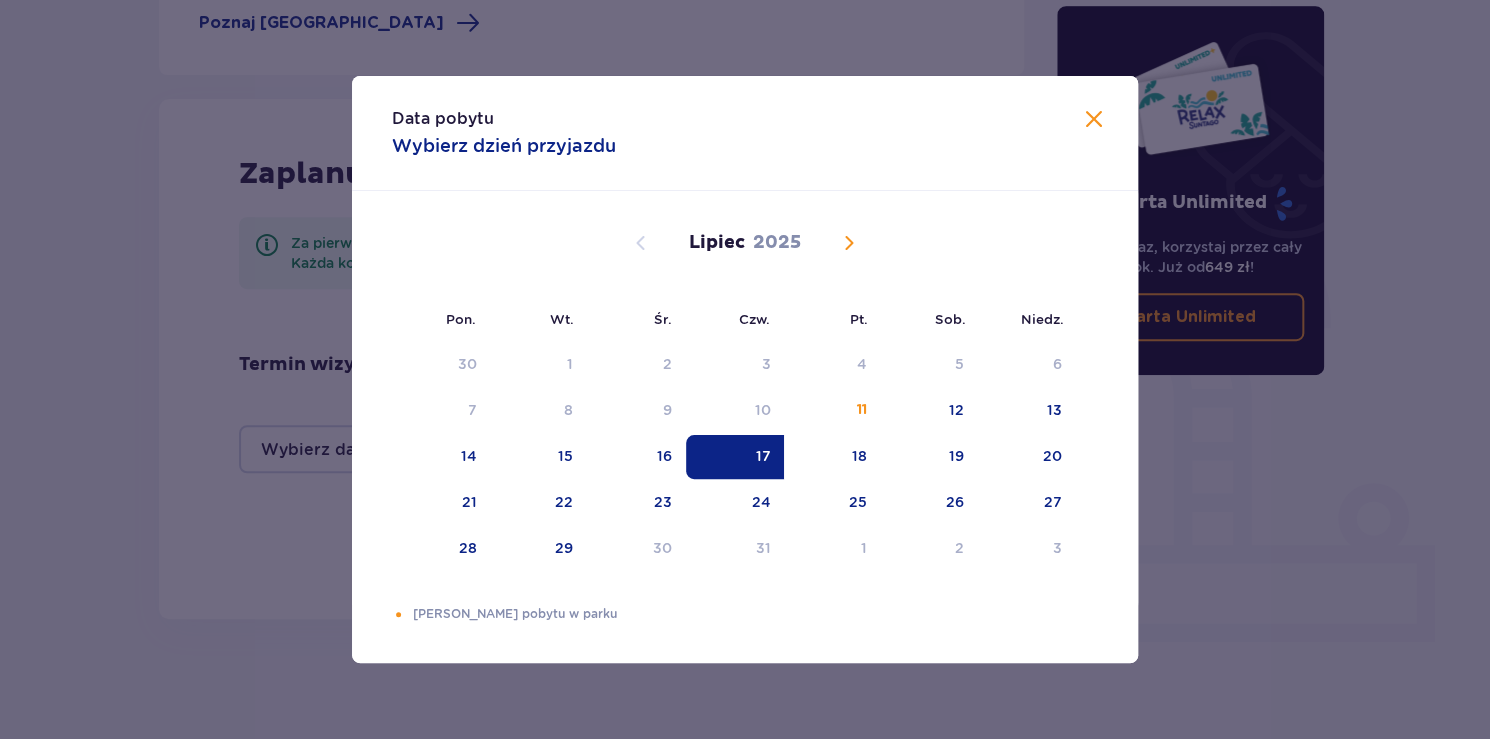 click on "Data pobytu Wybierz dzień przyjazdu Pon. Wt. Śr. Czw. Pt. Sob. Niedz. Czerwiec 2025 26 27 28 29 30 31 1 2 3 4 5 6 7 8 9 10 11 12 13 14 15 16 17 18 19 20 21 22 23 24 25 26 27 28 29 30 1 2 3 4 5 6 Lipiec 2025 30 1 2 3 4 5 6 7 8 9 10 11 12 13 14 15 16 17 18 19 20 21 22 23 24 25 26 27 28 29 30 31 1 2 3 Sierpień 2025 28 29 30 31 1 2 3 4 5 6 7 8 9 10 11 12 13 14 15 16 17 18 19 20 21 22 23 24 25 26 27 28 29 30 31 Dni Twojego pobytu w parku" at bounding box center [745, 369] 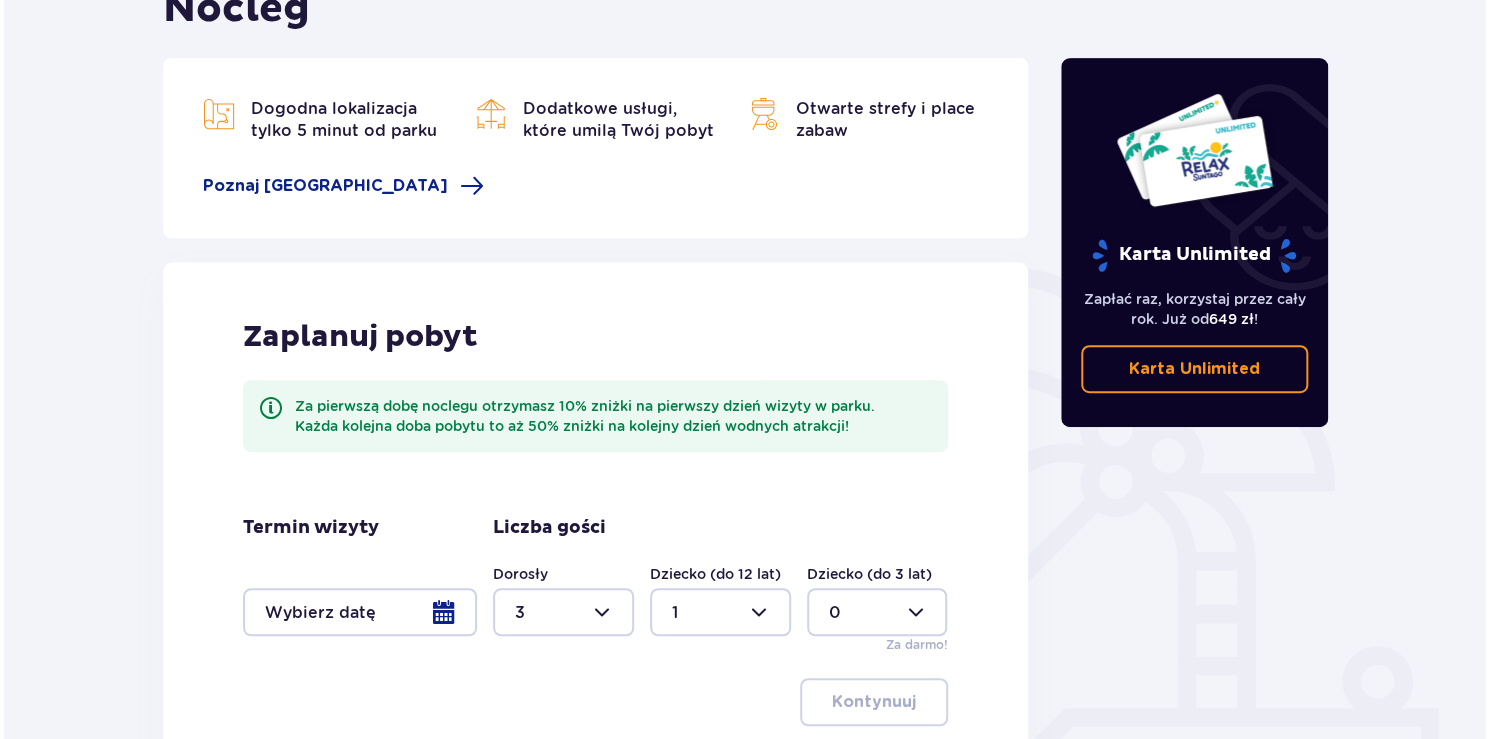 scroll, scrollTop: 0, scrollLeft: 0, axis: both 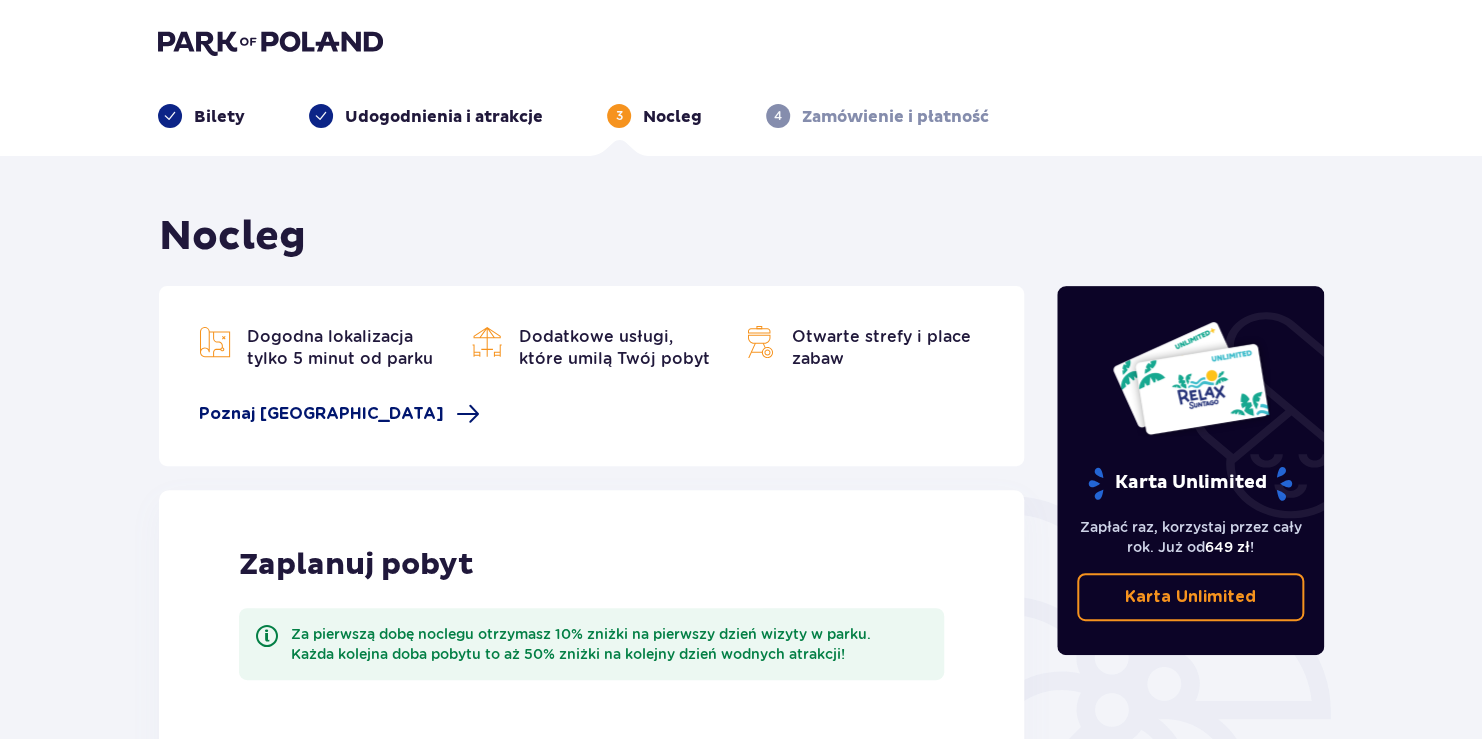 click on "Poznaj Suntago Village" at bounding box center (321, 414) 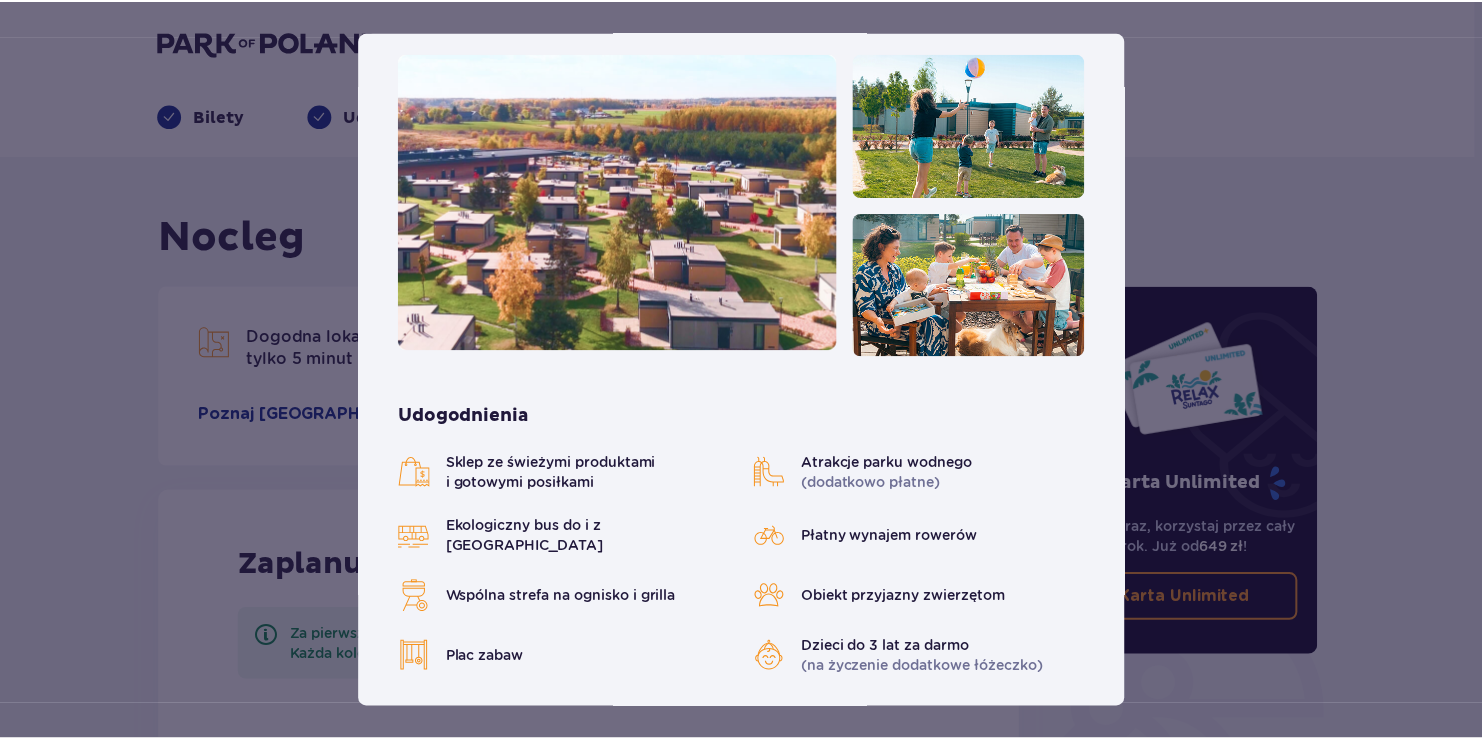 scroll, scrollTop: 0, scrollLeft: 0, axis: both 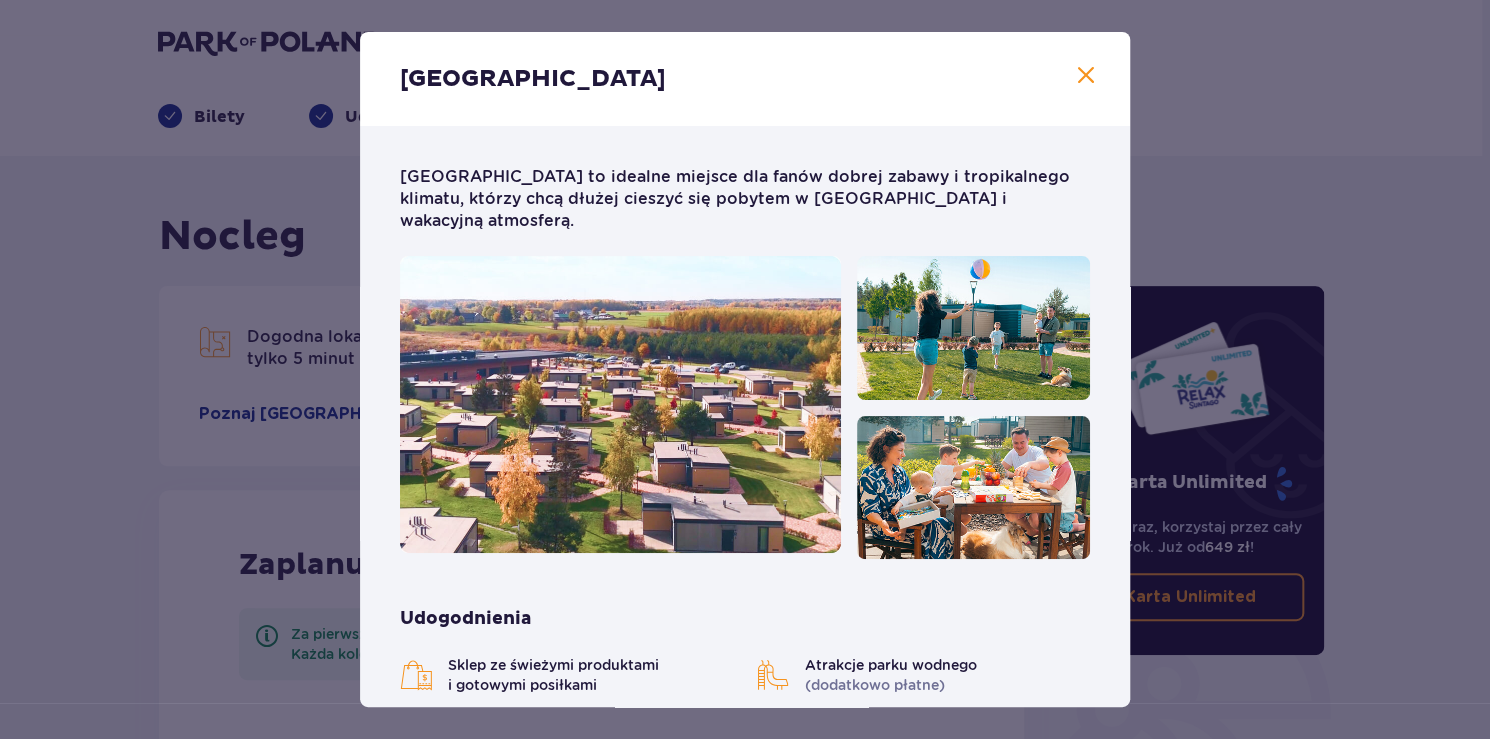 click on "[GEOGRAPHIC_DATA]" at bounding box center (745, 79) 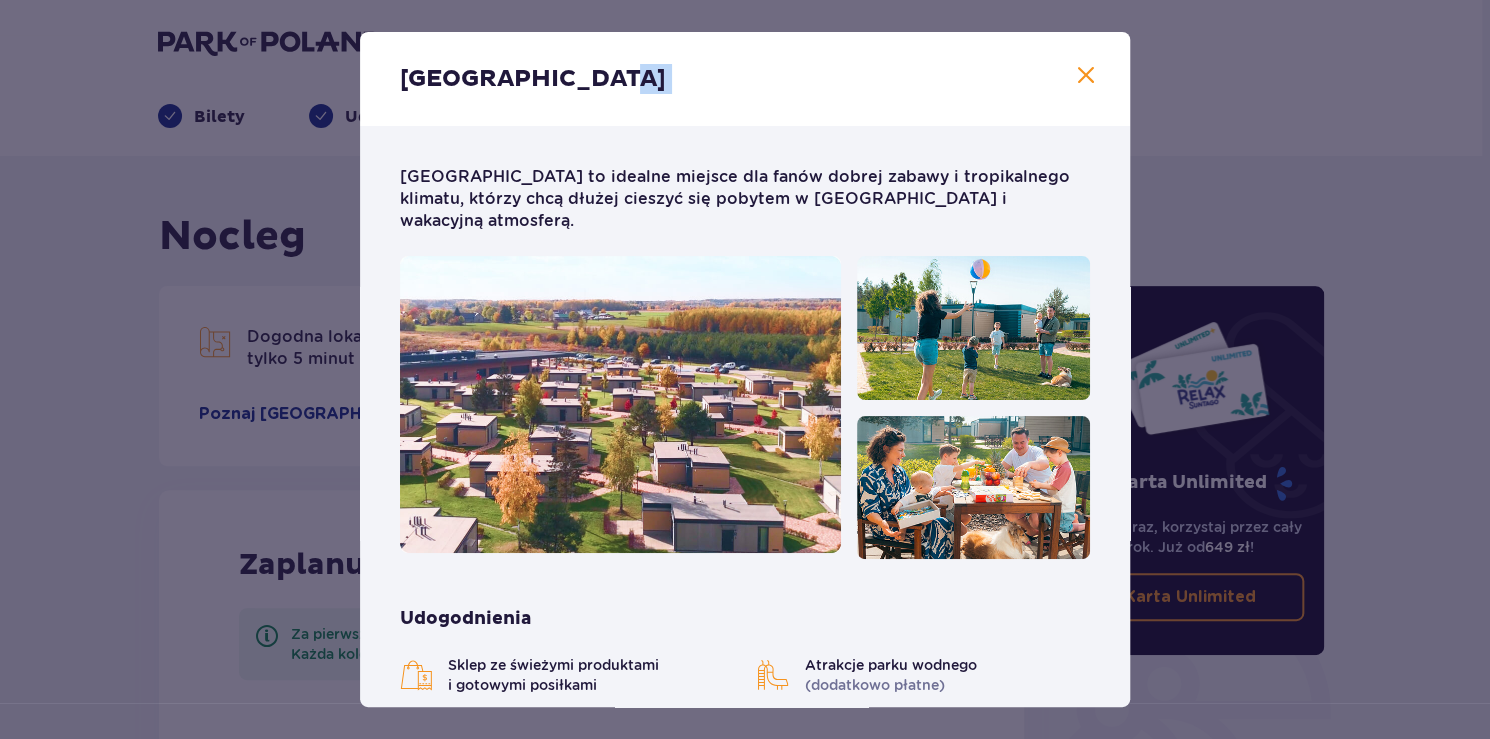click on "[GEOGRAPHIC_DATA]" at bounding box center [745, 79] 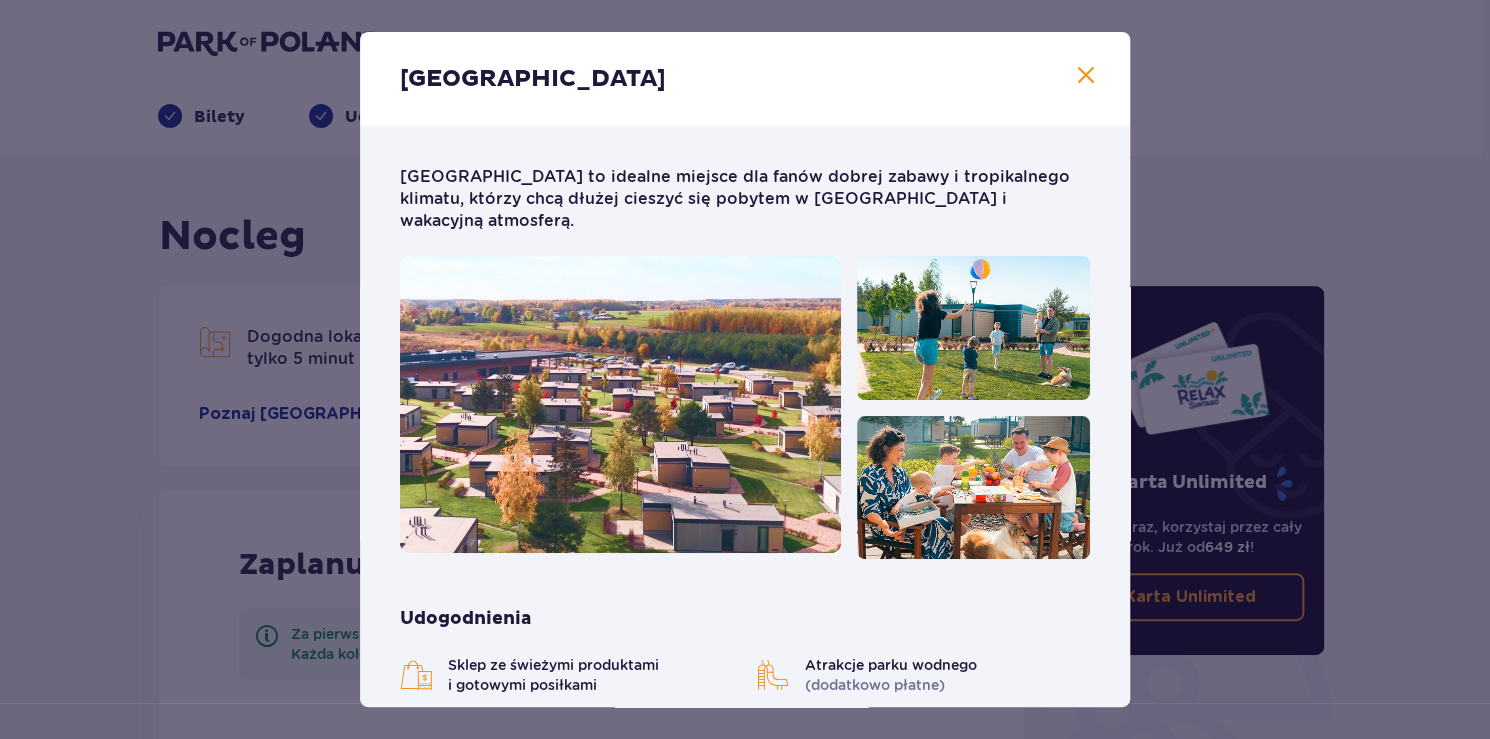 click on "[GEOGRAPHIC_DATA]" at bounding box center [745, 79] 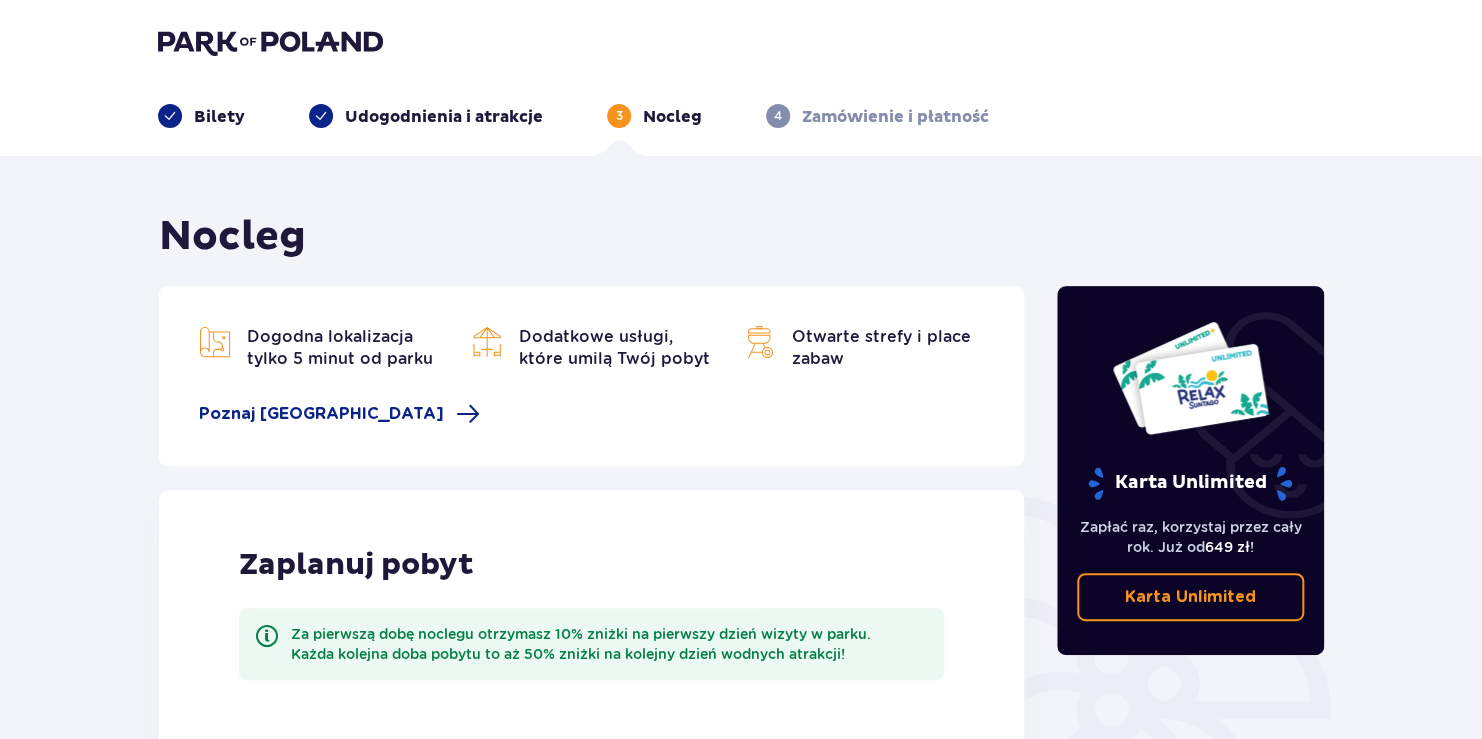 click on "Zamówienie i płatność" at bounding box center (895, 117) 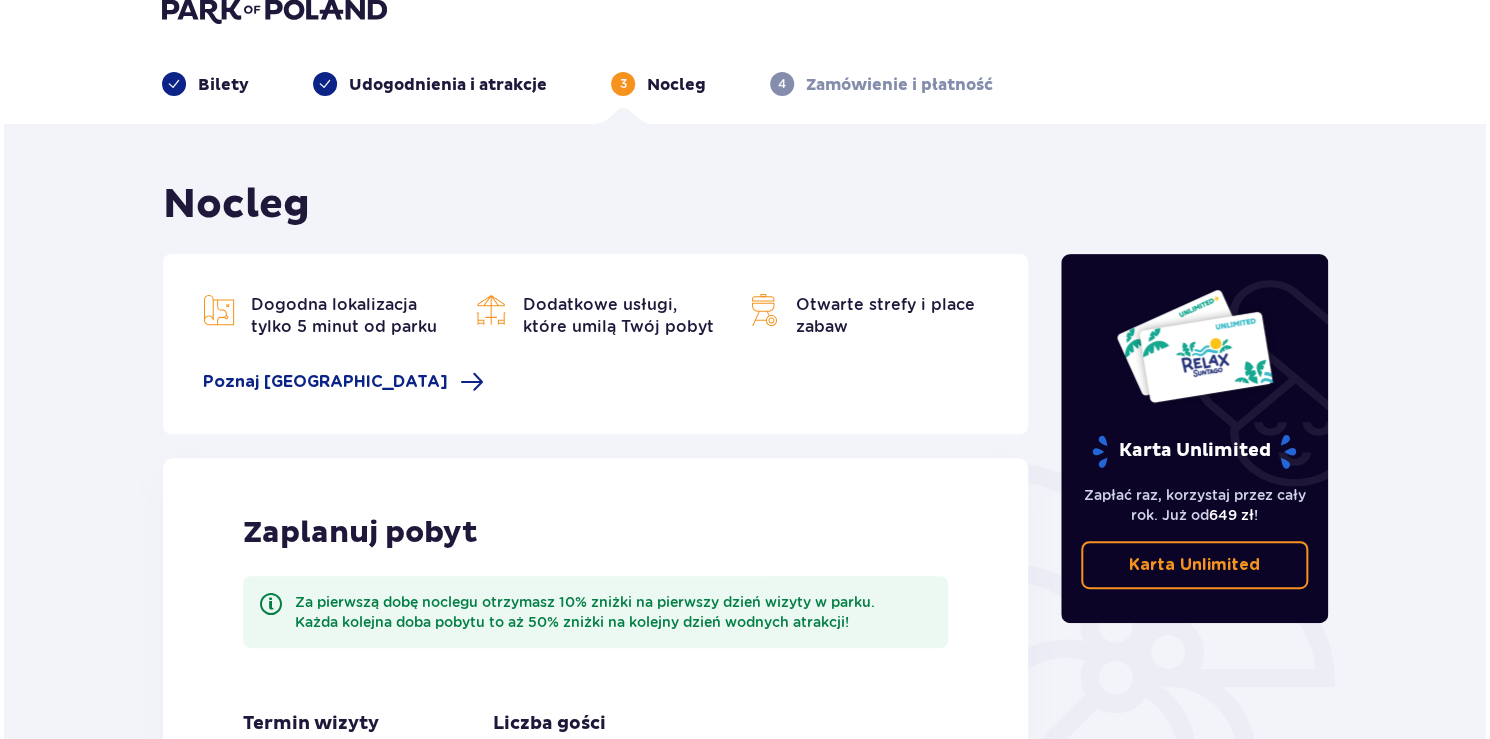 scroll, scrollTop: 0, scrollLeft: 0, axis: both 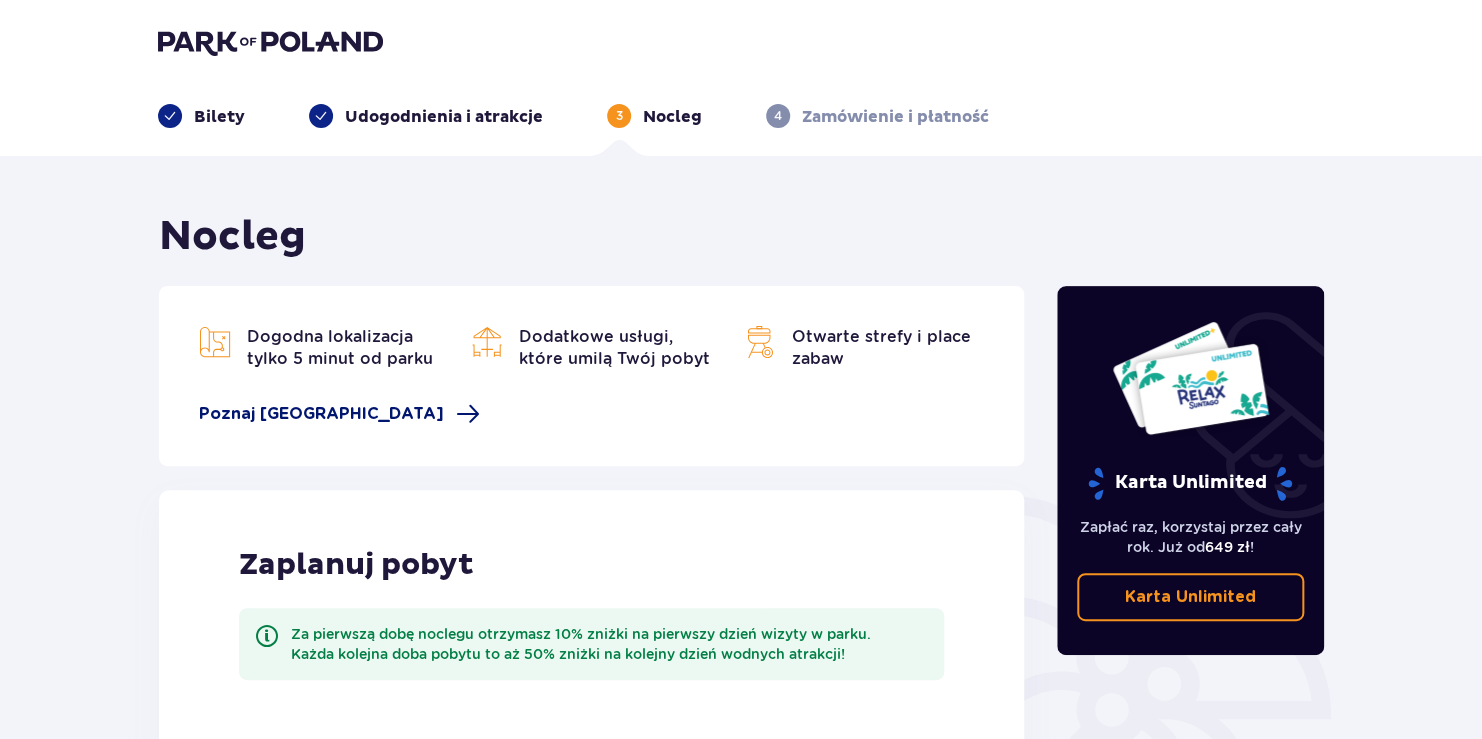 click on "Poznaj Suntago Village" at bounding box center [321, 414] 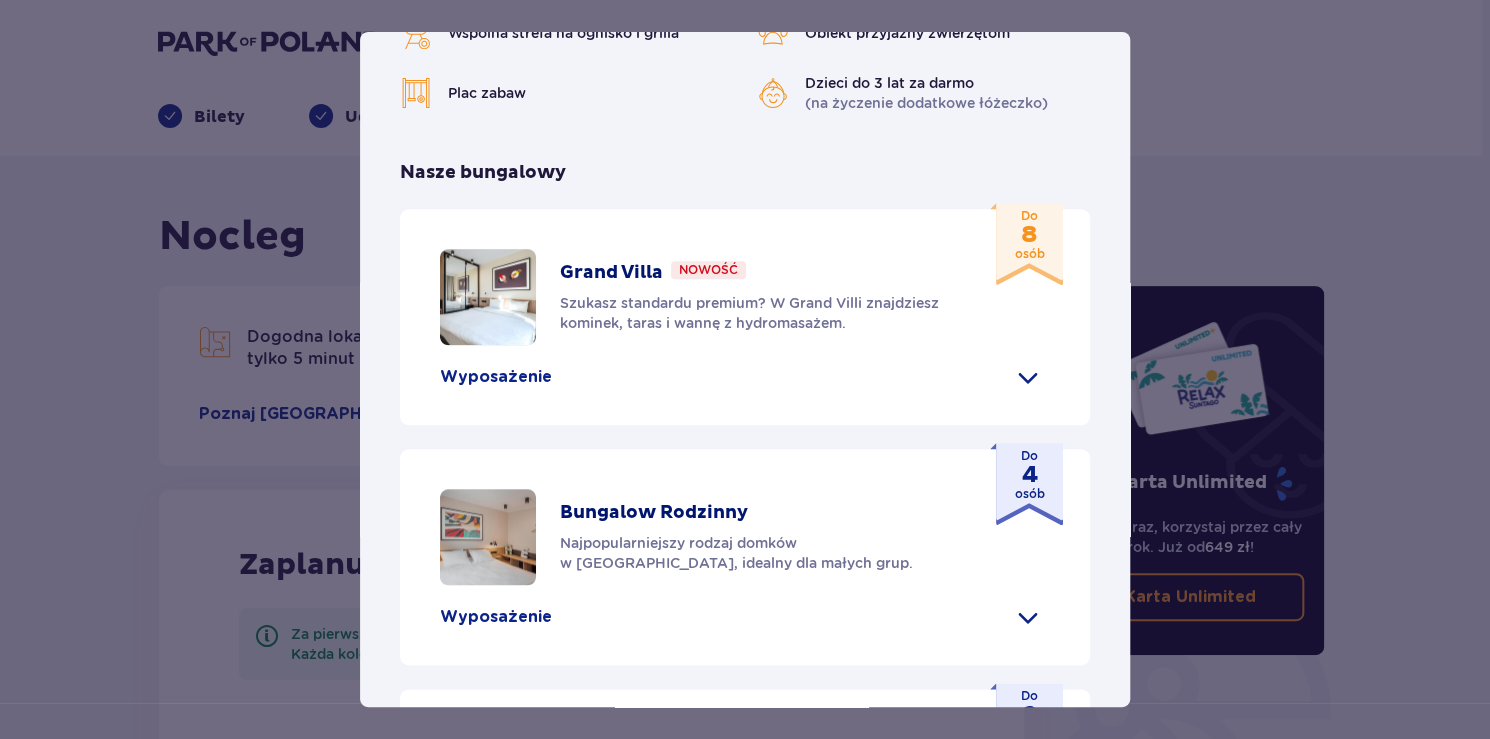 scroll, scrollTop: 800, scrollLeft: 0, axis: vertical 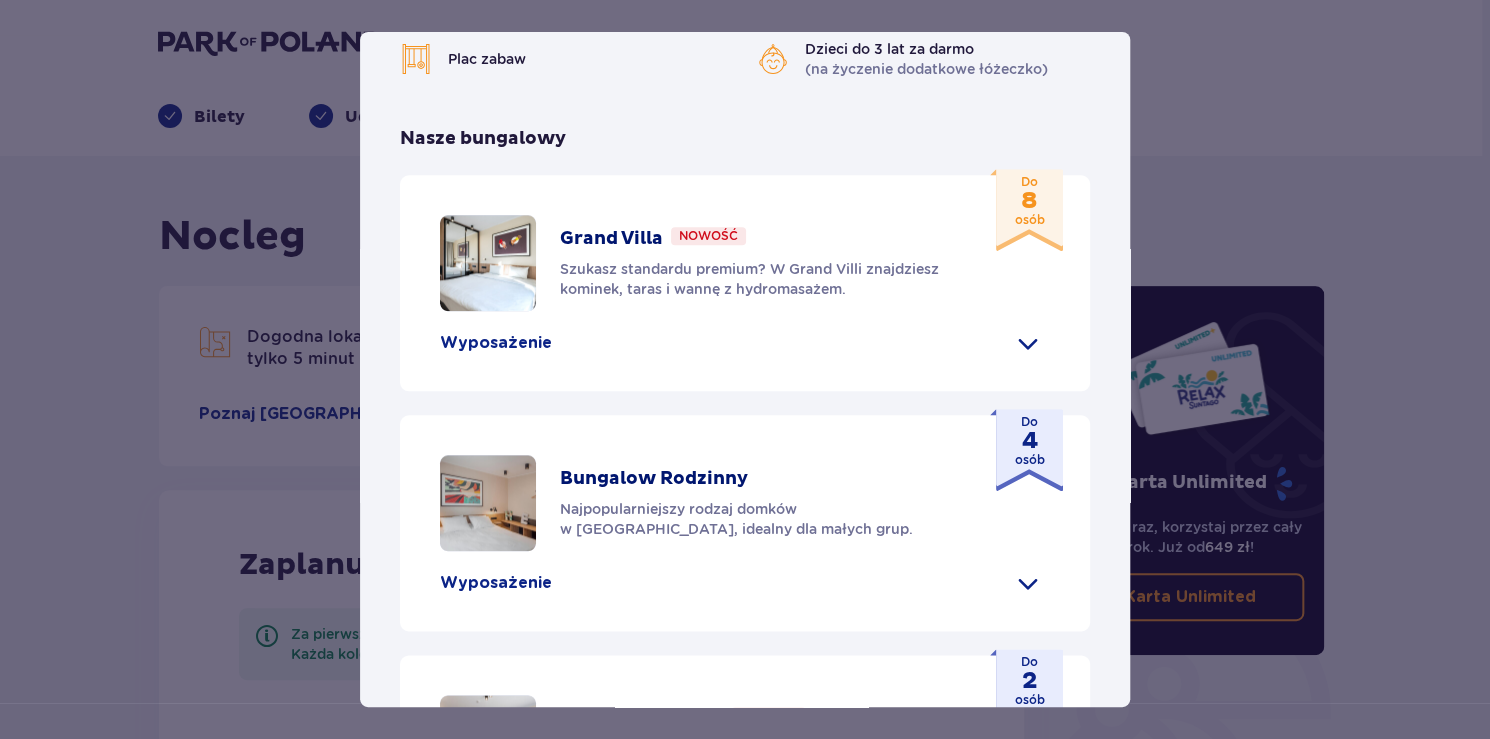click at bounding box center [1028, 583] 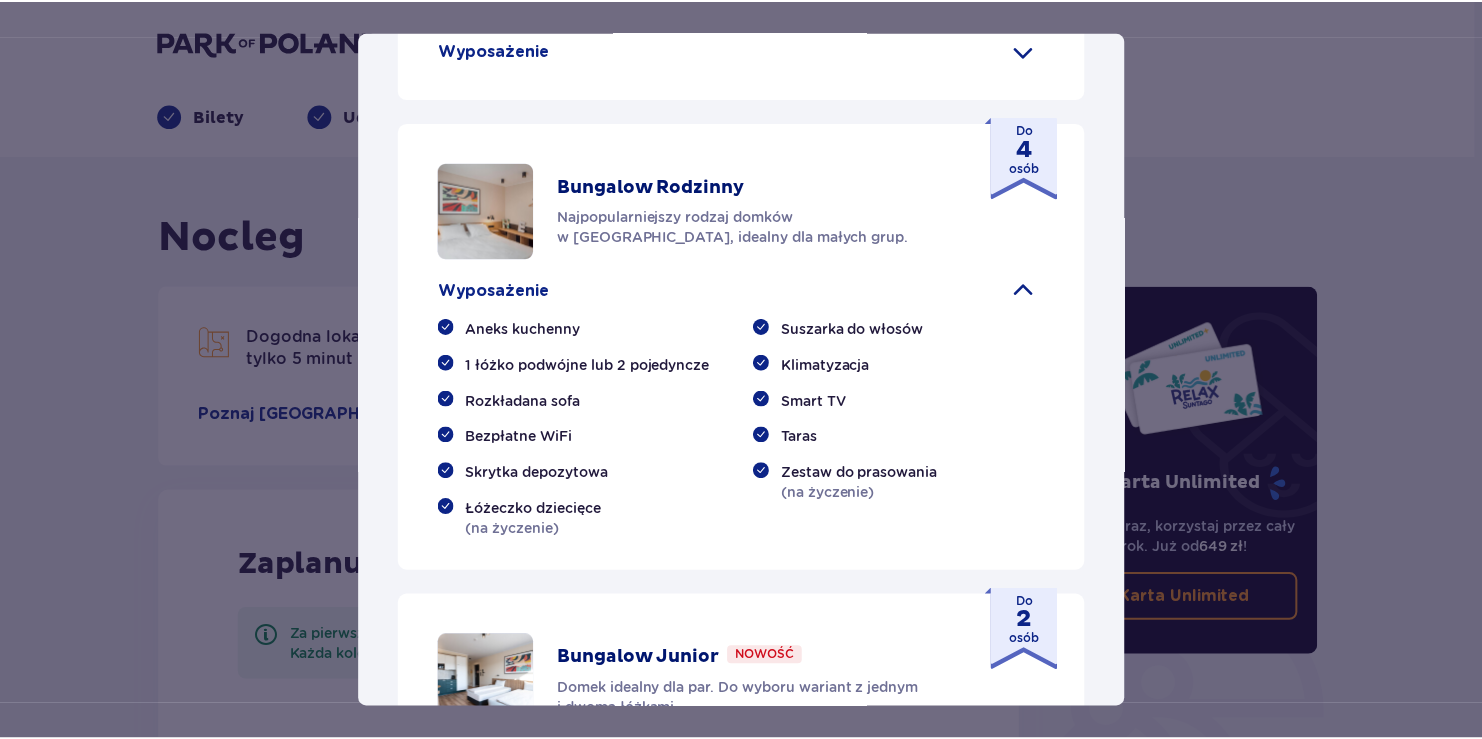 scroll, scrollTop: 1100, scrollLeft: 0, axis: vertical 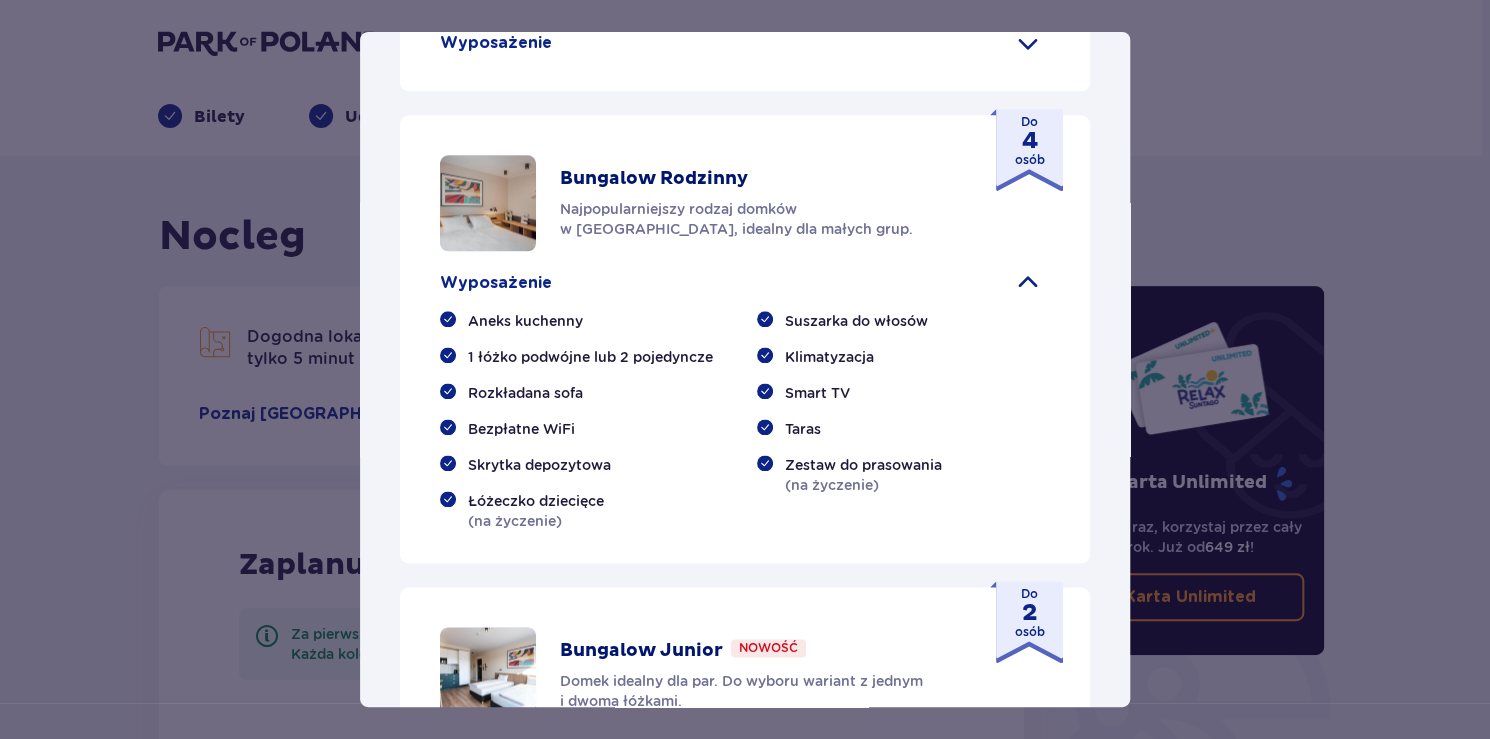 click at bounding box center [488, 203] 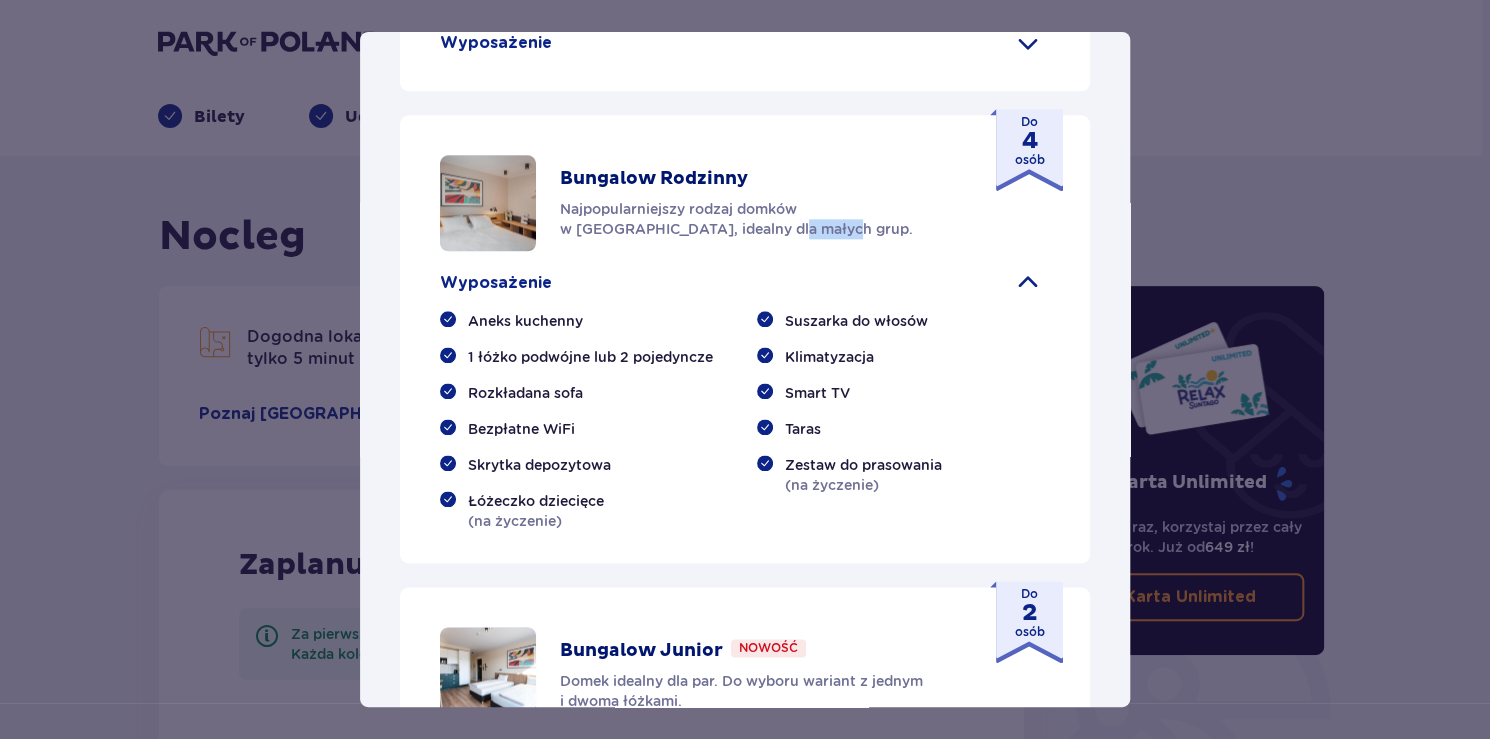 click on "Bungalow Rodzinny Najpopularniejszy rodzaj domków w Suntago Village, idealny dla małych grup. Do  4  osób Wyposażenie Aneks kuchenny   1 łóżko podwójne lub 2 pojedyncze   Rozkładana sofa   Bezpłatne WiFi   Skrytka depozytowa   Łóżeczko dziecięce   (na życzenie) Suszarka do włosów   Klimatyzacja   Smart TV   Taras   Zestaw do prasowania   (na życzenie)" at bounding box center [745, 339] 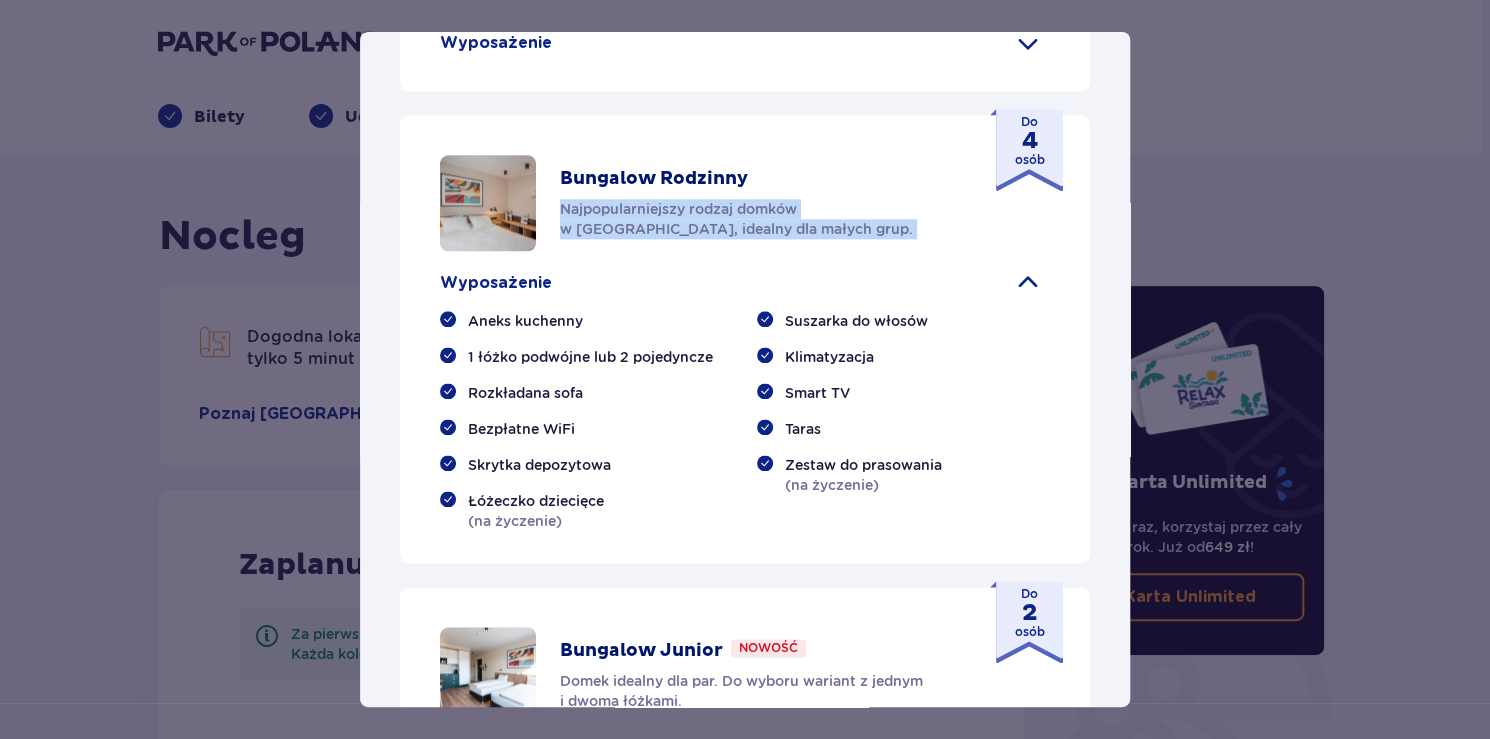 drag, startPoint x: 686, startPoint y: 218, endPoint x: 784, endPoint y: 227, distance: 98.4124 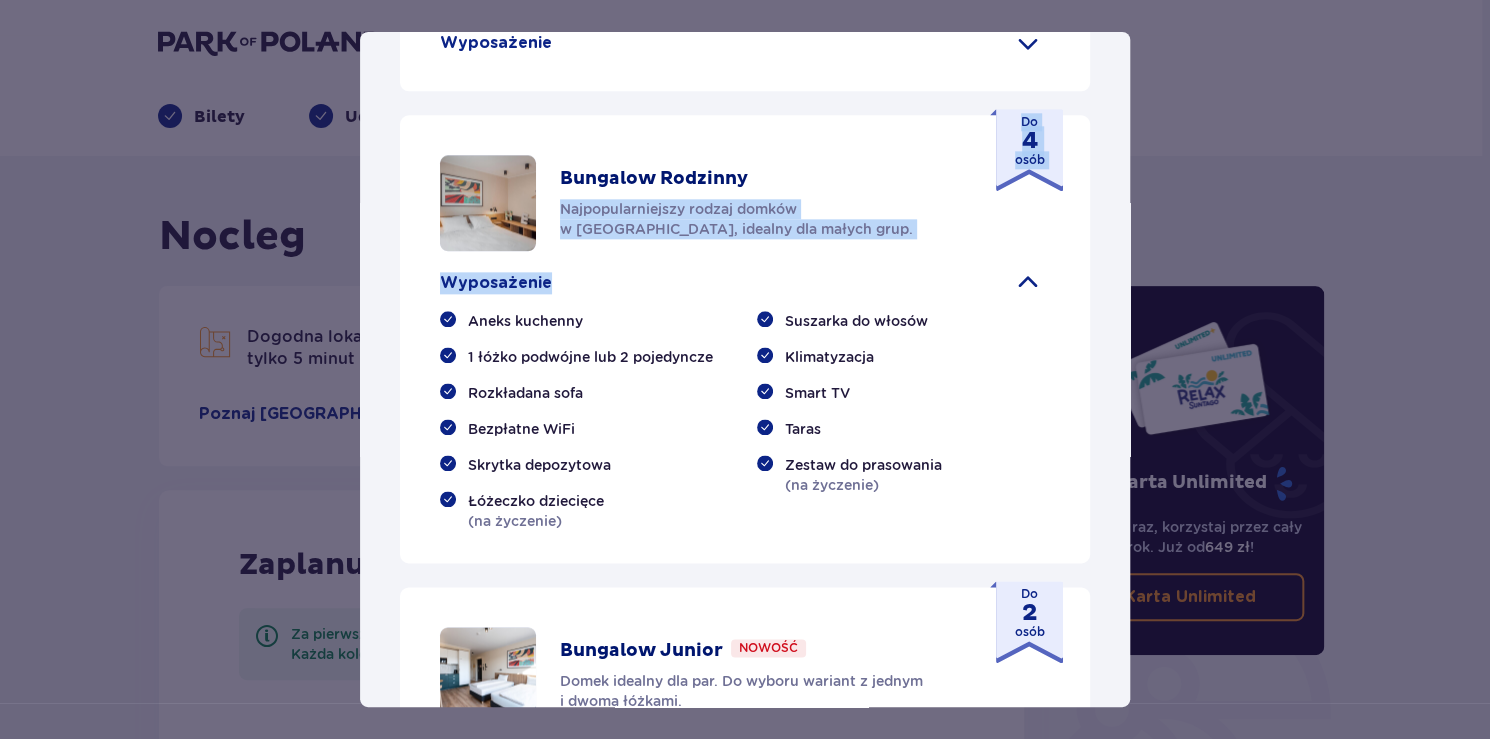 click on "Bungalow Rodzinny Najpopularniejszy rodzaj domków w Suntago Village, idealny dla małych grup. Do  4  osób Wyposażenie Aneks kuchenny   1 łóżko podwójne lub 2 pojedyncze   Rozkładana sofa   Bezpłatne WiFi   Skrytka depozytowa   Łóżeczko dziecięce   (na życzenie) Suszarka do włosów   Klimatyzacja   Smart TV   Taras   Zestaw do prasowania   (na życzenie)" at bounding box center (745, 339) 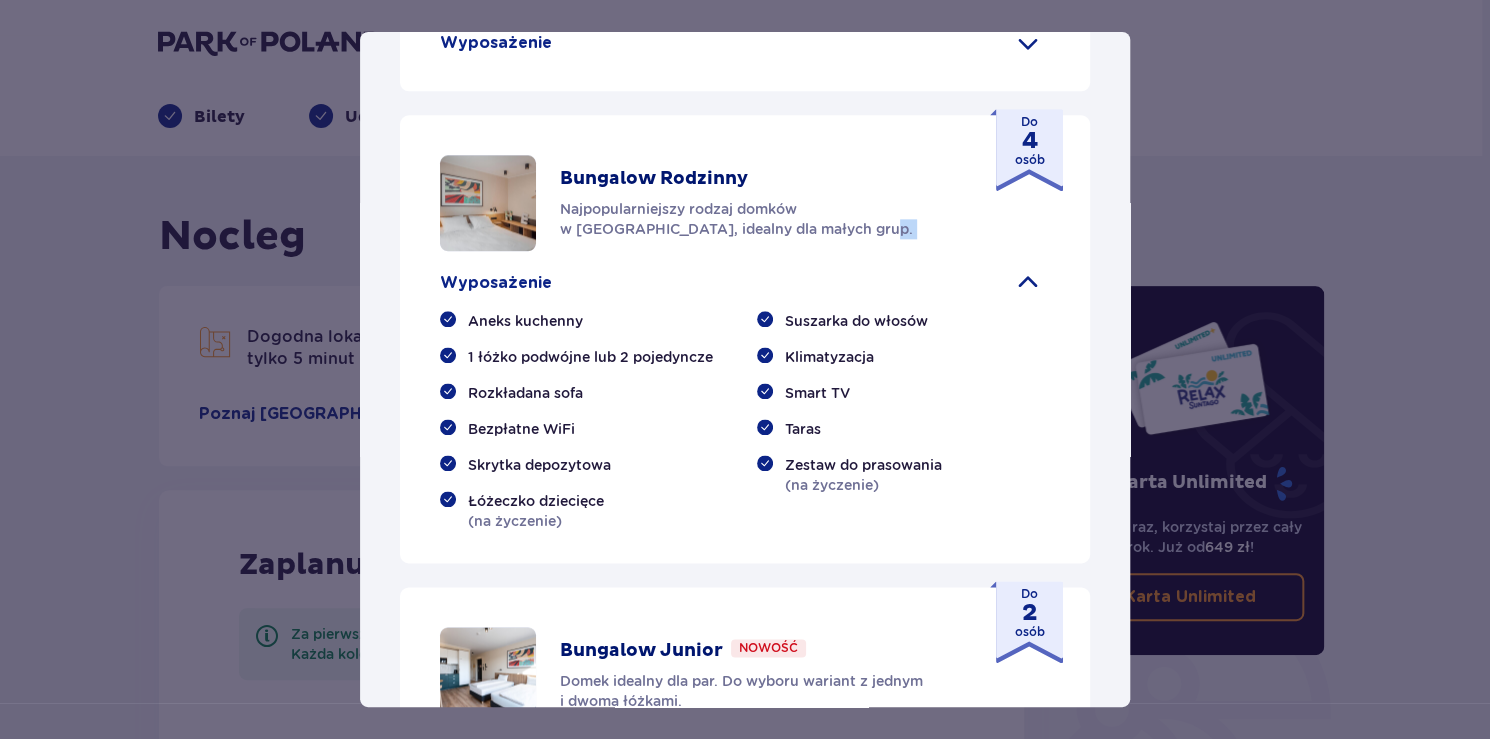 click on "Bungalow Rodzinny Najpopularniejszy rodzaj domków w Suntago Village, idealny dla małych grup. Do  4  osób Wyposażenie Aneks kuchenny   1 łóżko podwójne lub 2 pojedyncze   Rozkładana sofa   Bezpłatne WiFi   Skrytka depozytowa   Łóżeczko dziecięce   (na życzenie) Suszarka do włosów   Klimatyzacja   Smart TV   Taras   Zestaw do prasowania   (na życzenie)" at bounding box center (745, 339) 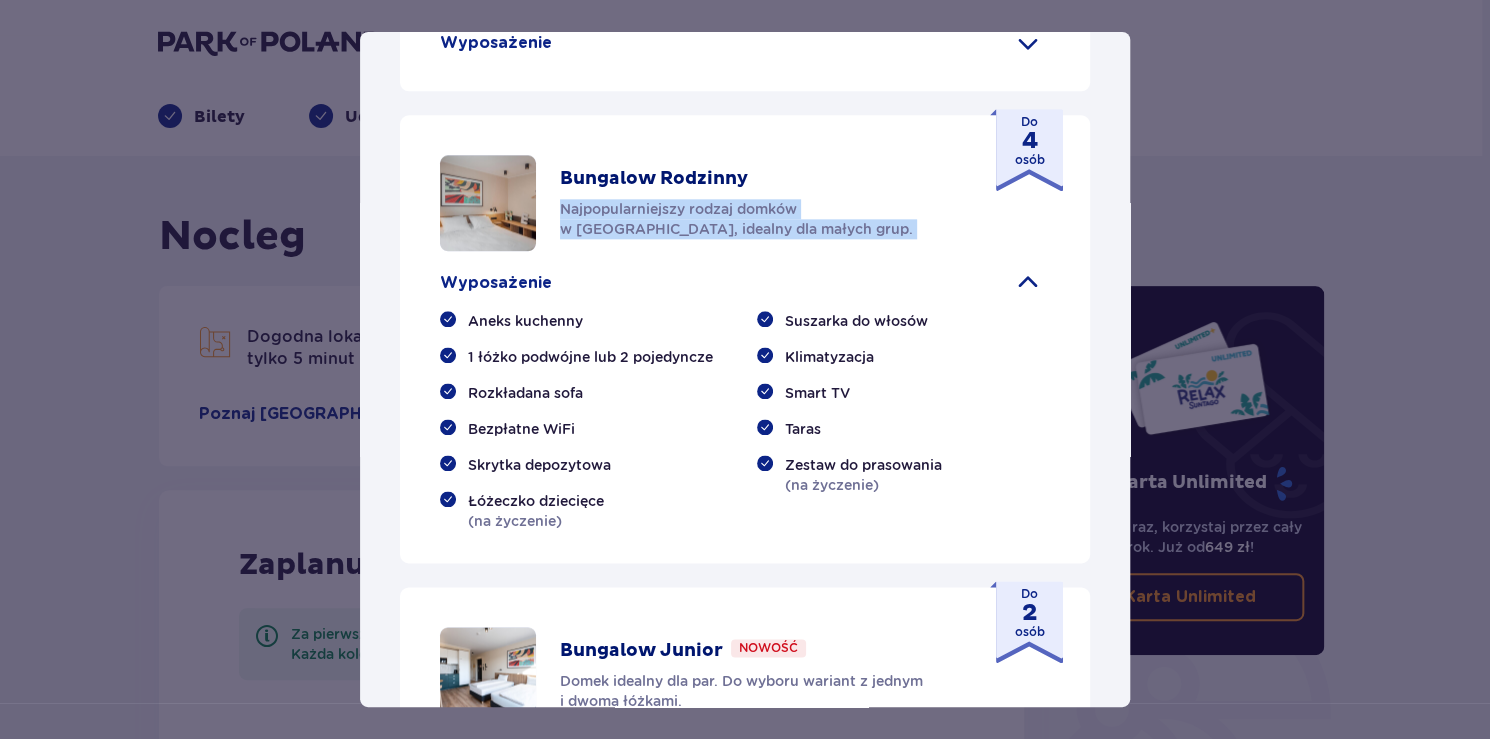 click on "Bungalow Rodzinny Najpopularniejszy rodzaj domków w Suntago Village, idealny dla małych grup. Do  4  osób Wyposażenie Aneks kuchenny   1 łóżko podwójne lub 2 pojedyncze   Rozkładana sofa   Bezpłatne WiFi   Skrytka depozytowa   Łóżeczko dziecięce   (na życzenie) Suszarka do włosów   Klimatyzacja   Smart TV   Taras   Zestaw do prasowania   (na życzenie)" at bounding box center [745, 339] 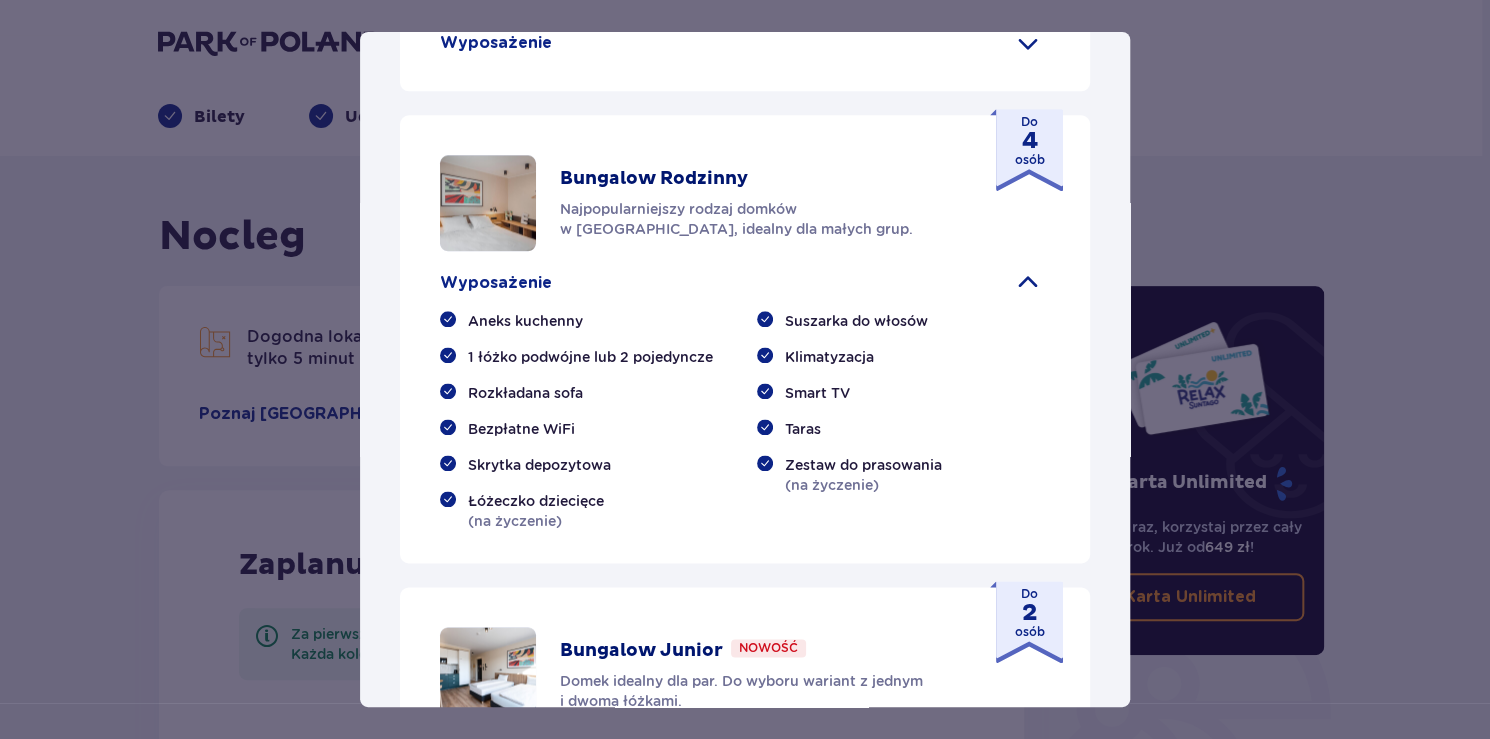 click on "Suntago Village Suntago Village to idealne miejsce dla fanów dobrej zabawy i tropikalnego klimatu, którzy chcą dłużej cieszyć się pobytem w Suntago i wakacyjną atmosferą. Udogodnienia Sklep ze świeżymi produktami i gotowymi posiłkami   Atrakcje parku wodnego   (dodatkowo płatne) Ekologiczny bus do i z parku Suntago   Płatny wynajem rowerów   Wspólna strefa na ognisko i grilla   Obiekt przyjazny zwierzętom   Plac zabaw   Dzieci do 3 lat za darmo   (na życzenie dodatkowe łóżeczko) Nasze bungalowy Grand Villa Nowość Szukasz standardu premium? W Grand Villi znajdziesz kominek, taras i wannę z hydromasażem. Do  8  osób Wyposażenie Aneks kuchenny   2 sypialnie z podwójnym łóżkiem   1 sypialnia z 2 pojedynczymi łóżkami   Rozkładana sofa   Skrytka depozytowa   Bezpłatne WiFi   Łóżeczko dziecięce   (na życzenie) Suszarka do włosów   Klimatyzacja   2x Smart TV   Kapcie hotelowe   Zestaw do prasowania   (na życzenie) Szlafrok   (na życzenie) Wanna z hydromasażem   Kominek" at bounding box center [745, 369] 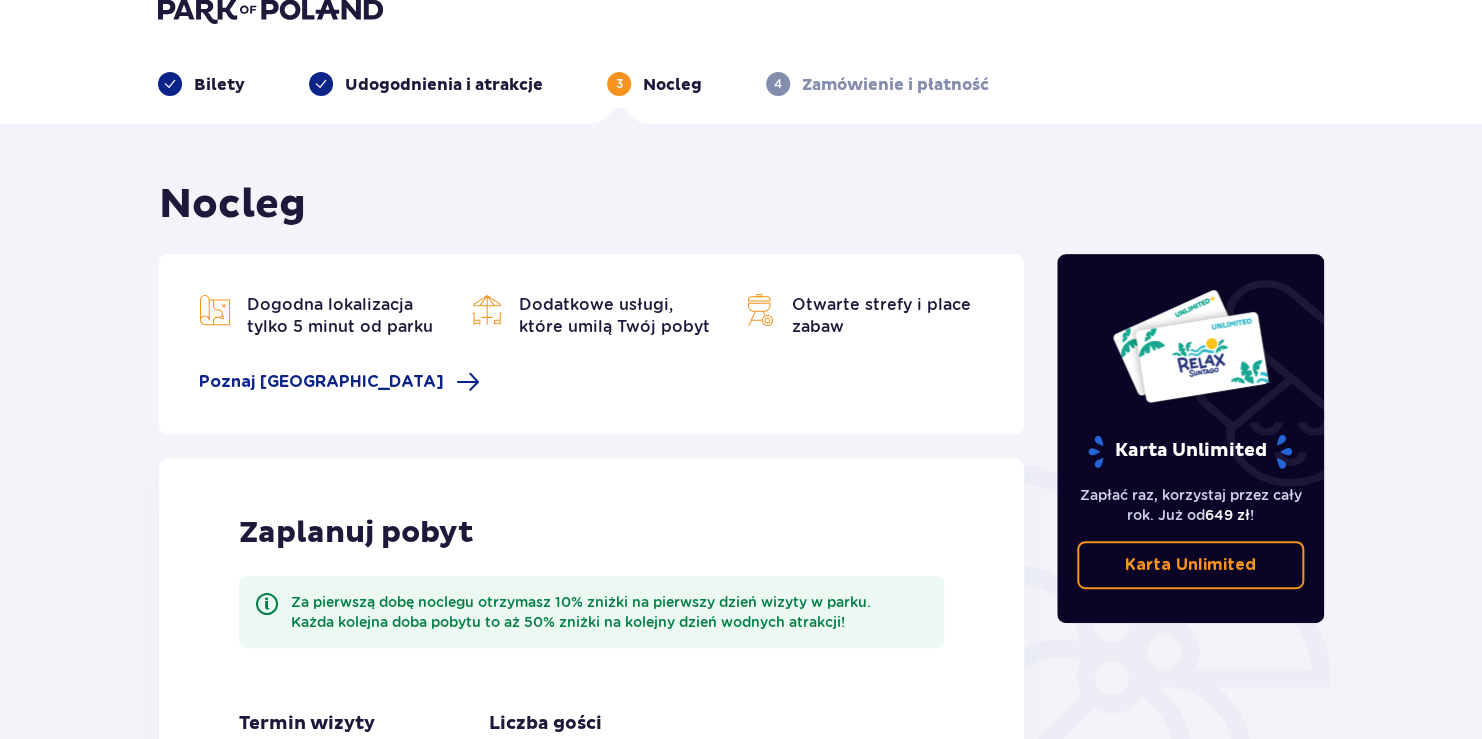 scroll, scrollTop: 0, scrollLeft: 0, axis: both 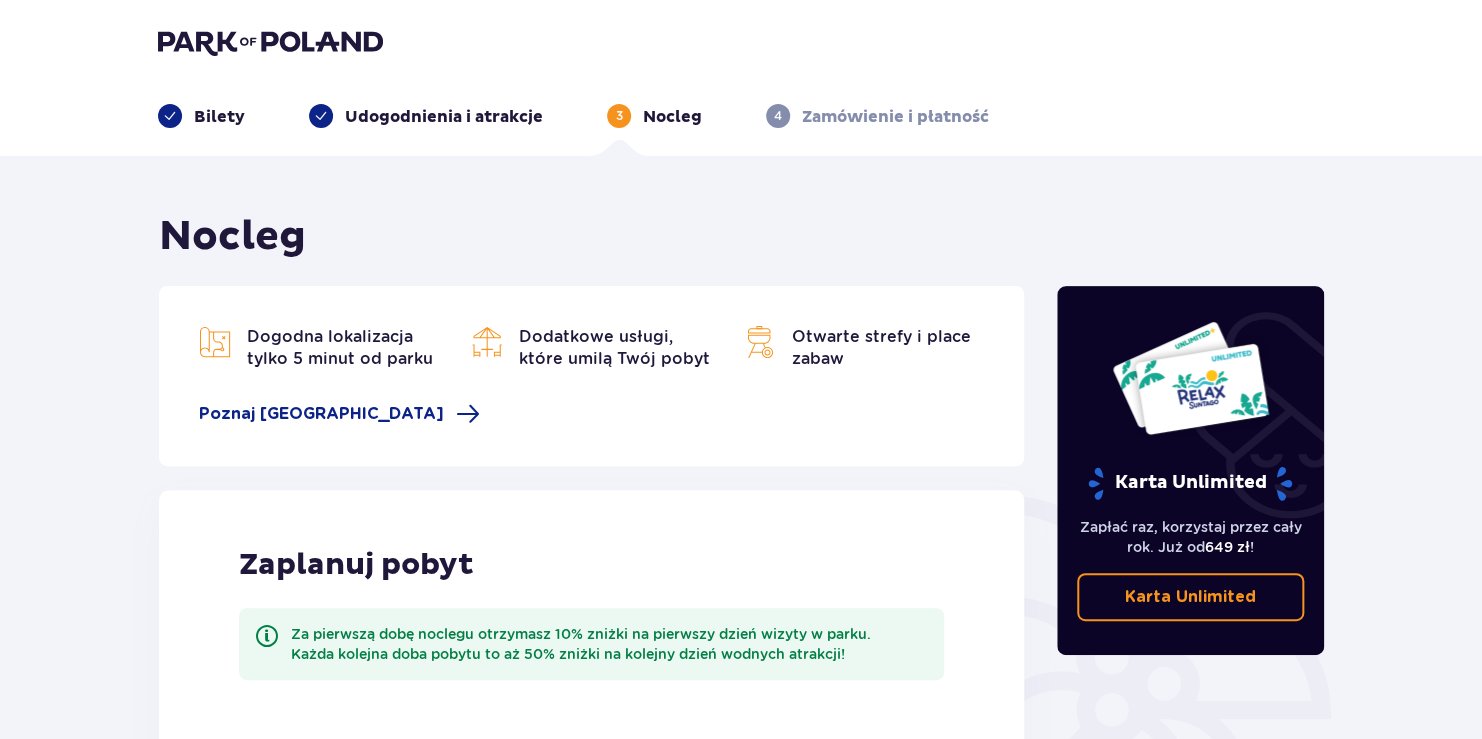 click on "Zamówienie i płatność" at bounding box center [895, 117] 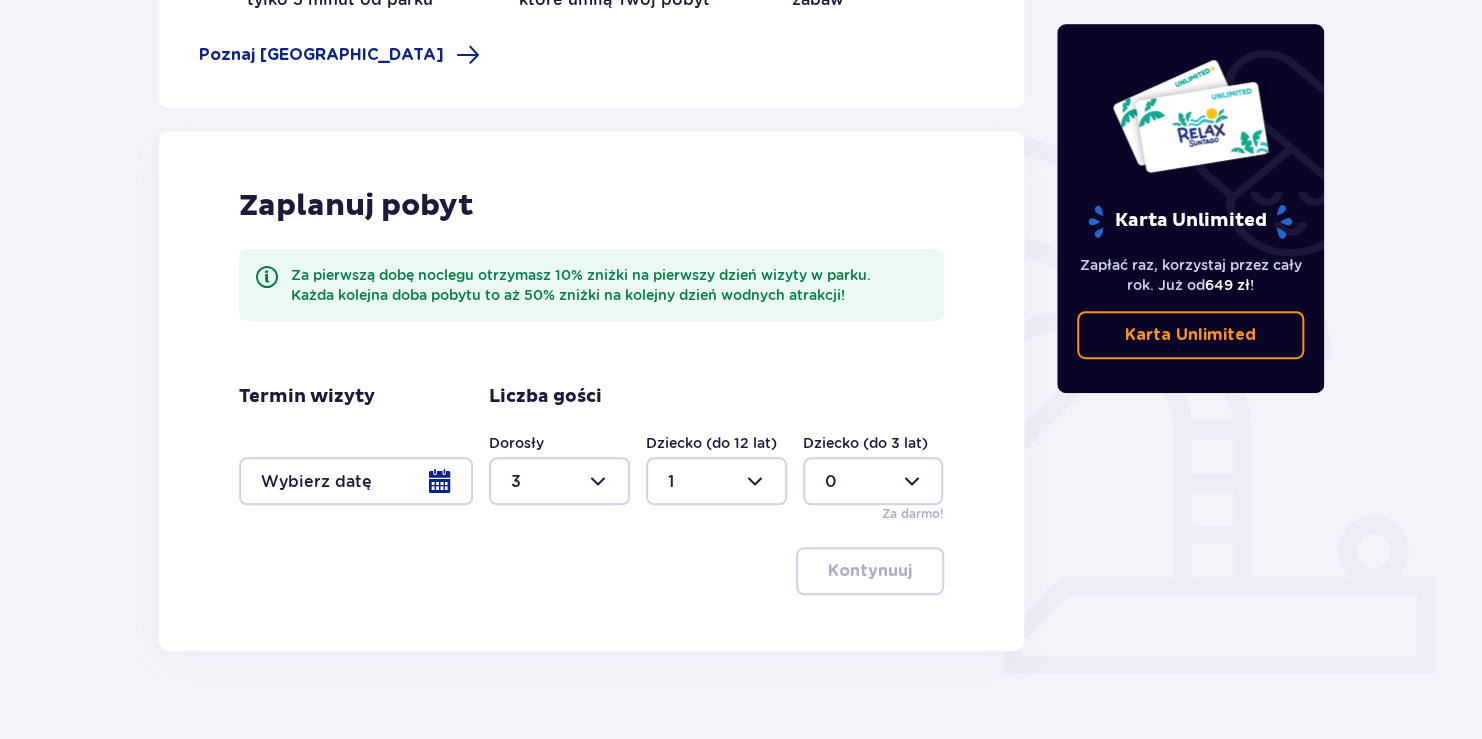 scroll, scrollTop: 391, scrollLeft: 0, axis: vertical 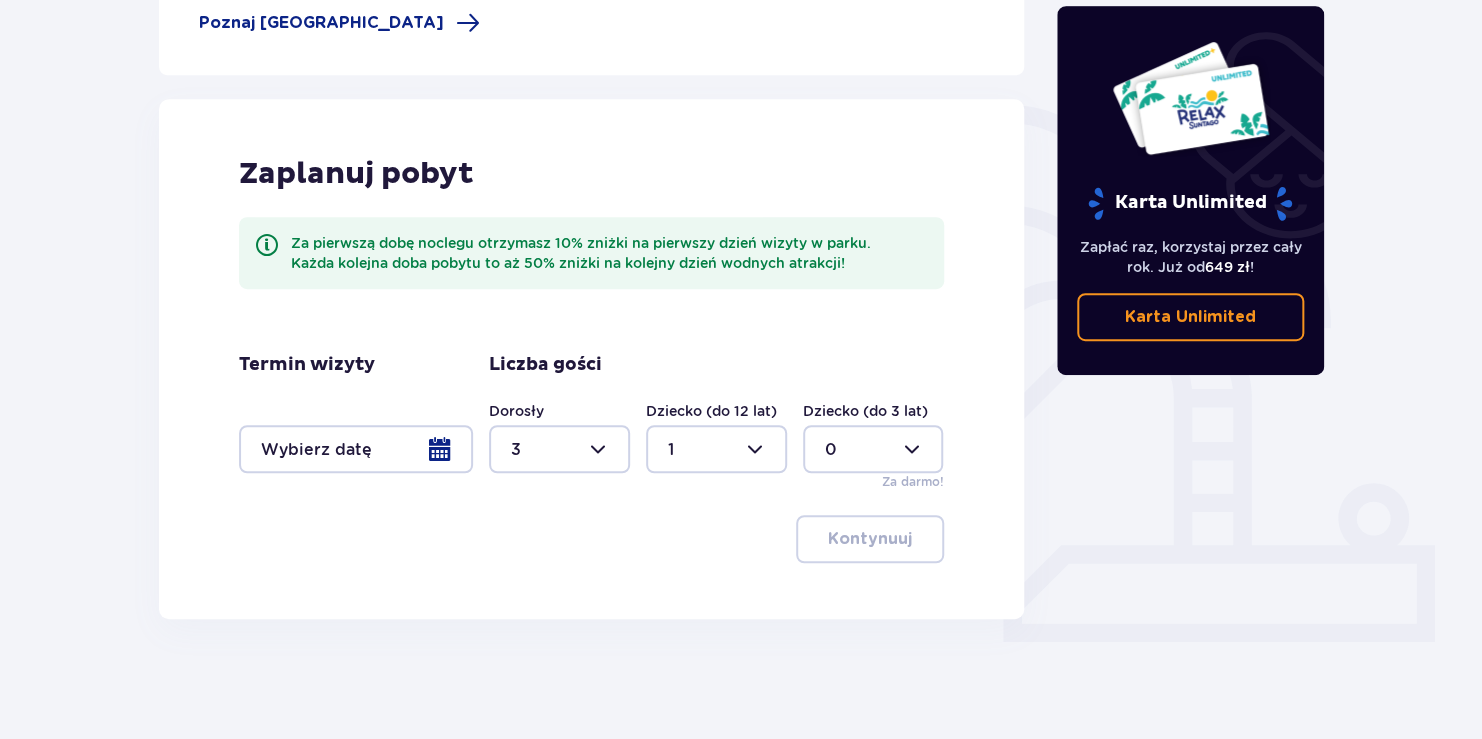click on "Zaplanuj pobyt Za pierwszą dobę noclegu otrzymasz 10% zniżki na pierwszy dzień wizyty w parku. Każda kolejna doba pobytu to aż 50% zniżki na kolejny dzień wodnych atrakcji! Termin wizyty Liczba gości Dorosły   3 Dziecko (do 12 lat)   1 Dziecko (do 3 lat)   0 Za darmo! Kontynuuj" at bounding box center (591, 359) 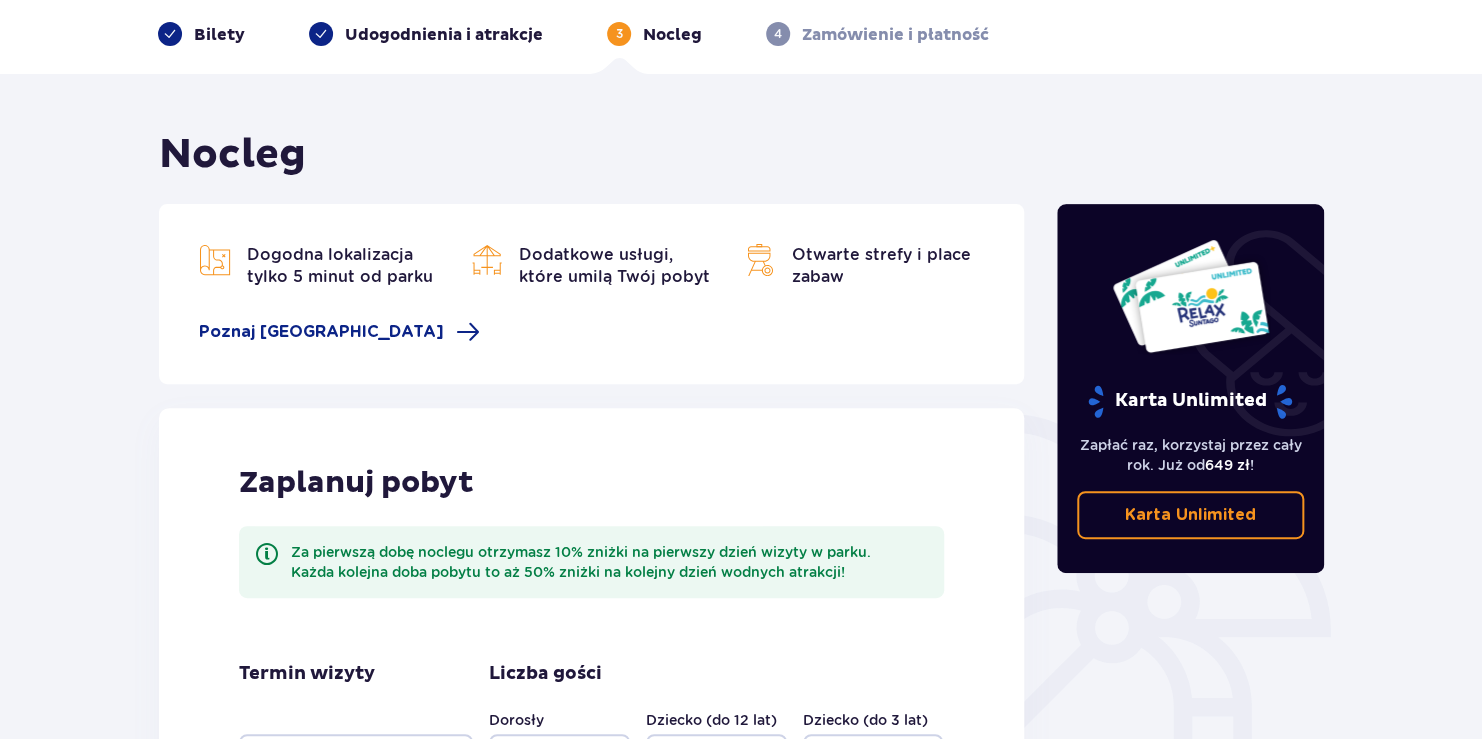 scroll, scrollTop: 0, scrollLeft: 0, axis: both 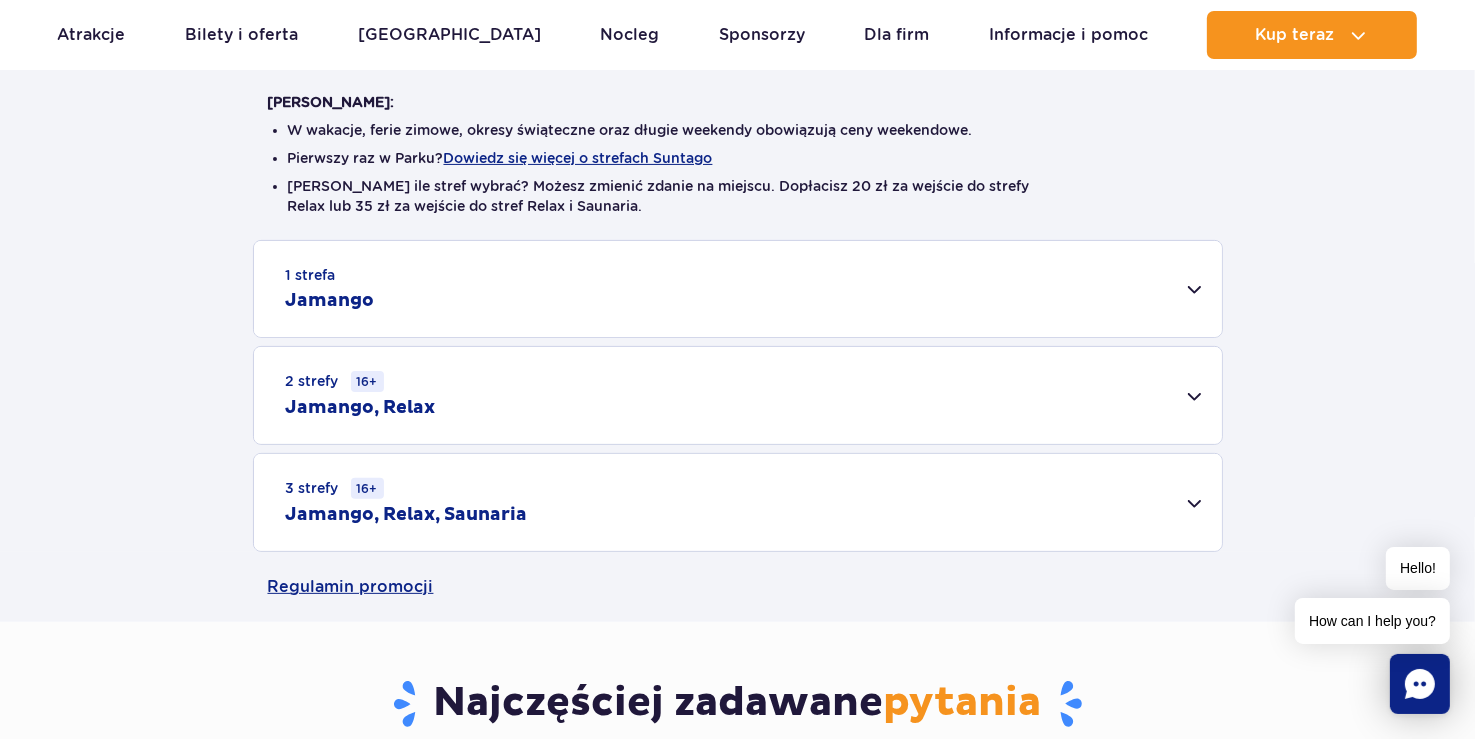 click on "1 strefa
Jamango" at bounding box center [738, 289] 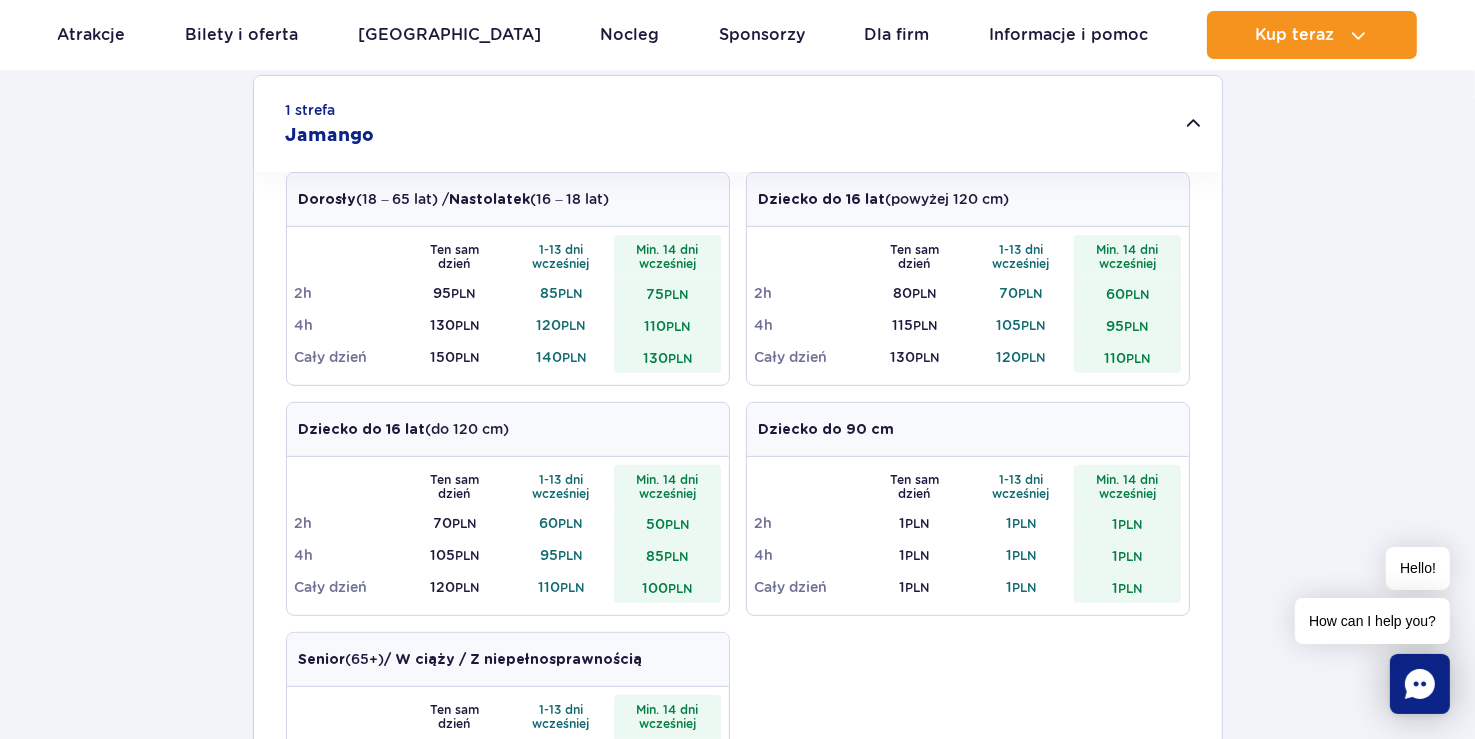 scroll, scrollTop: 700, scrollLeft: 0, axis: vertical 